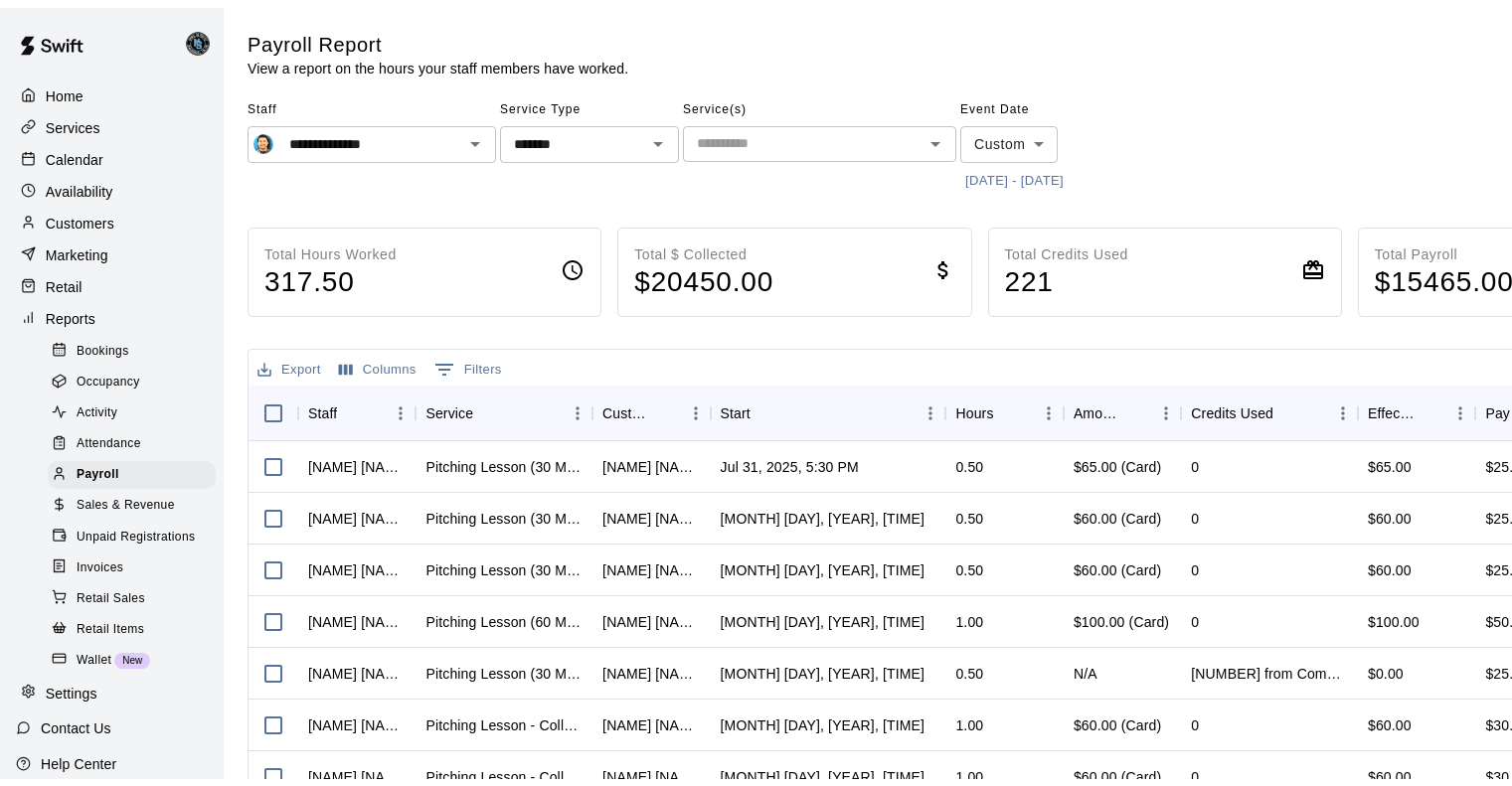 scroll, scrollTop: 0, scrollLeft: 0, axis: both 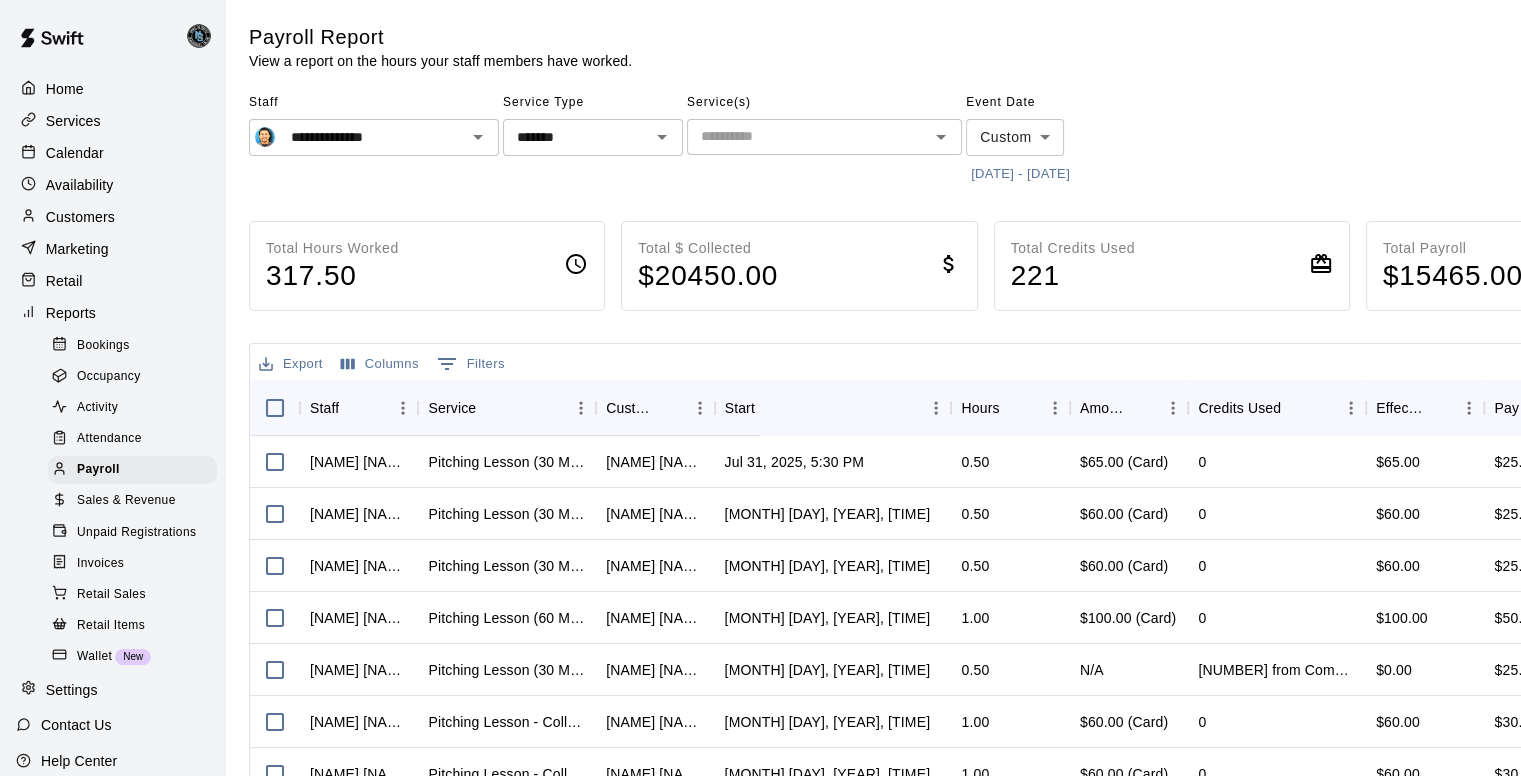 click on "Calendar" at bounding box center [75, 153] 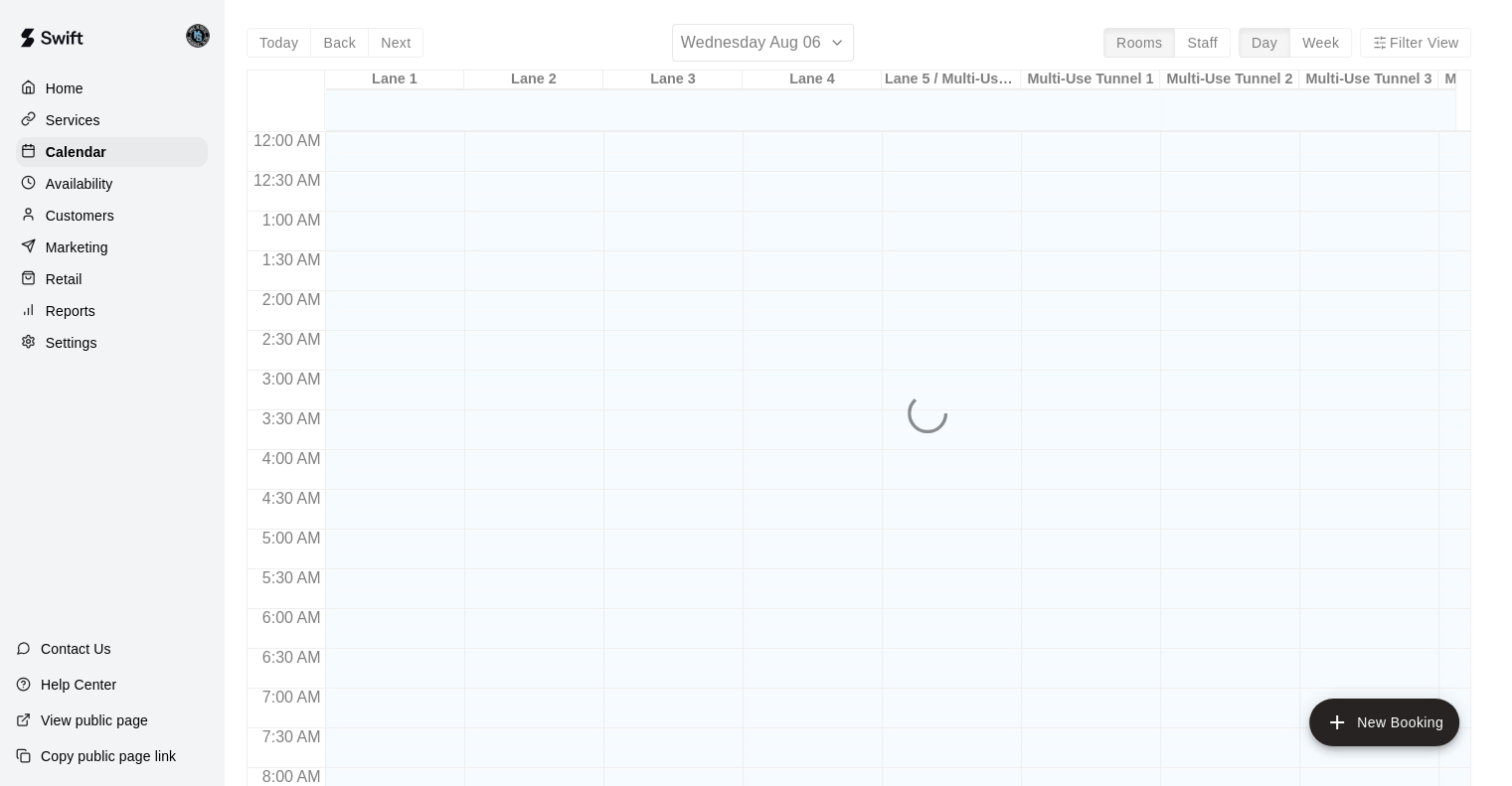 scroll, scrollTop: 947, scrollLeft: 0, axis: vertical 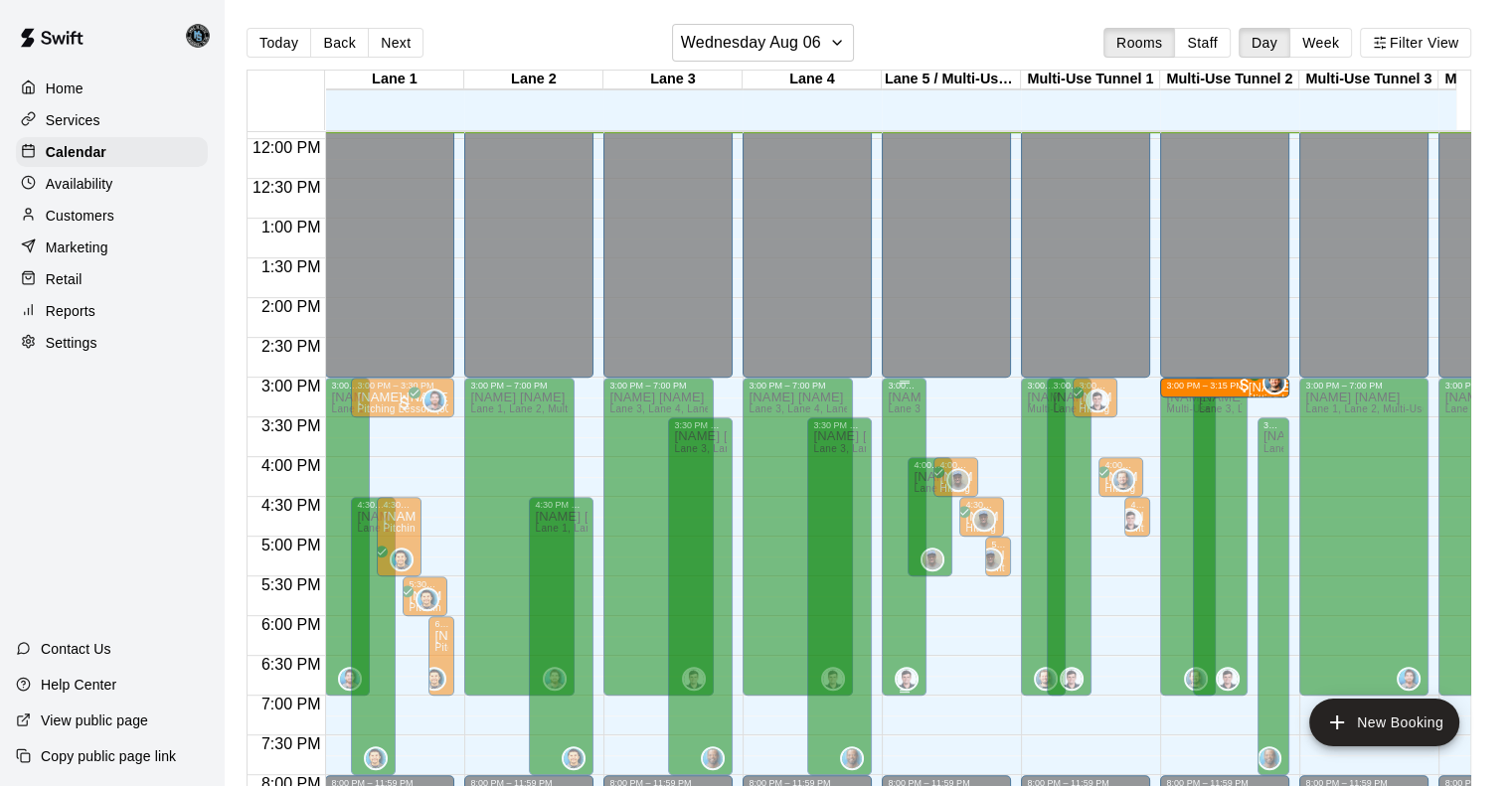 drag, startPoint x: 1239, startPoint y: 410, endPoint x: 908, endPoint y: 408, distance: 331.006 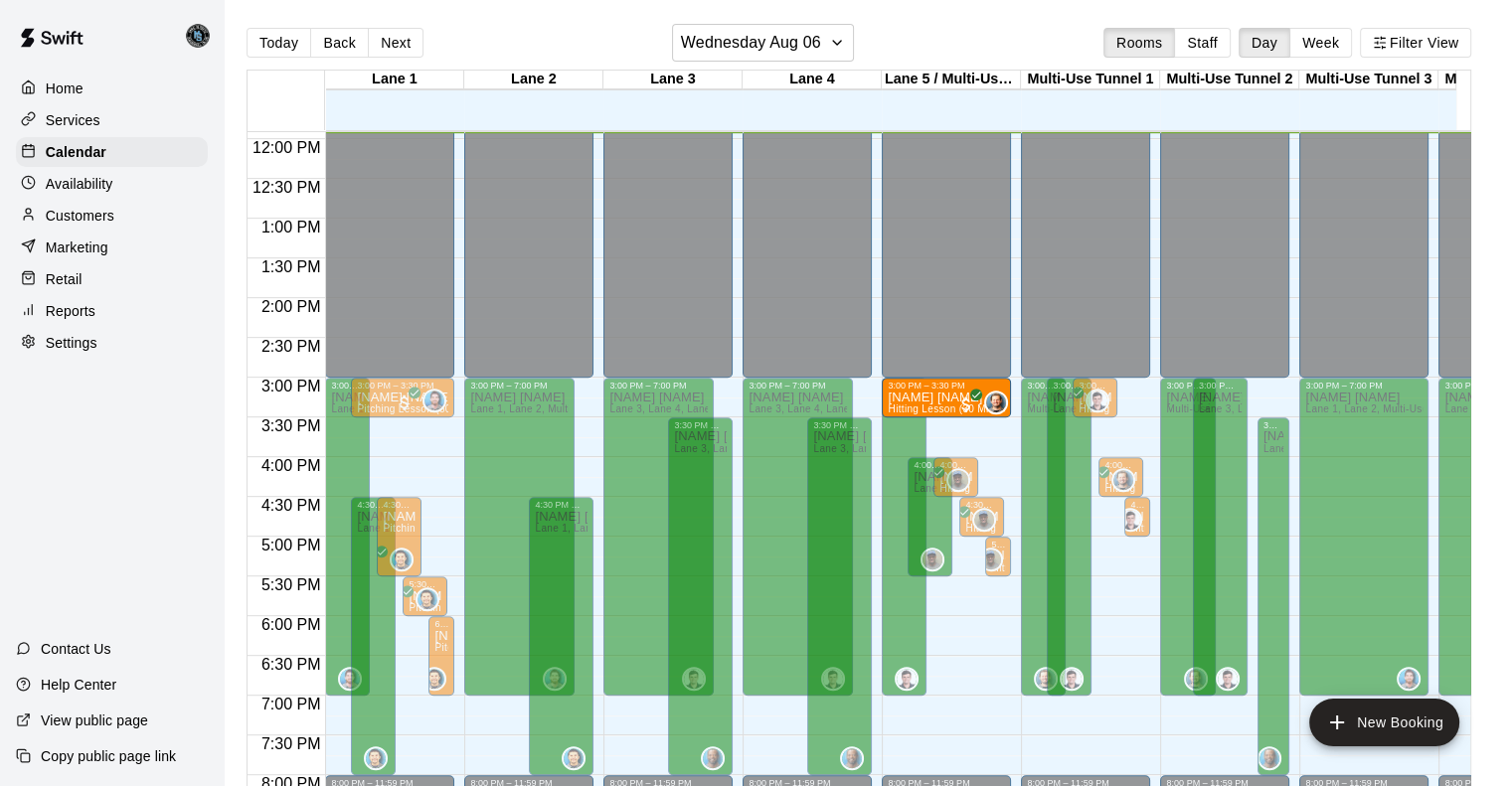 drag, startPoint x: 1266, startPoint y: 385, endPoint x: 968, endPoint y: 391, distance: 298.06 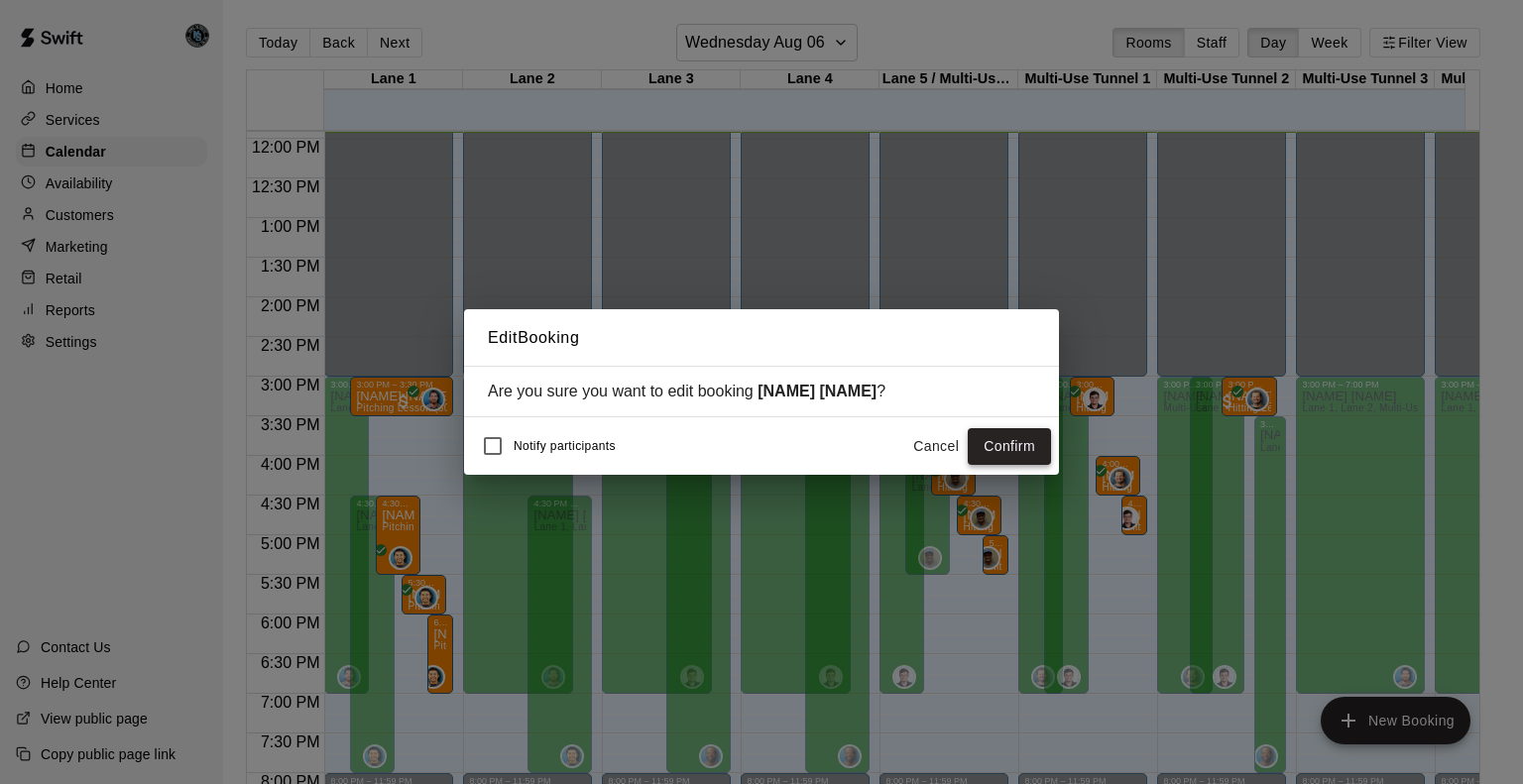click on "Confirm" at bounding box center [1009, 446] 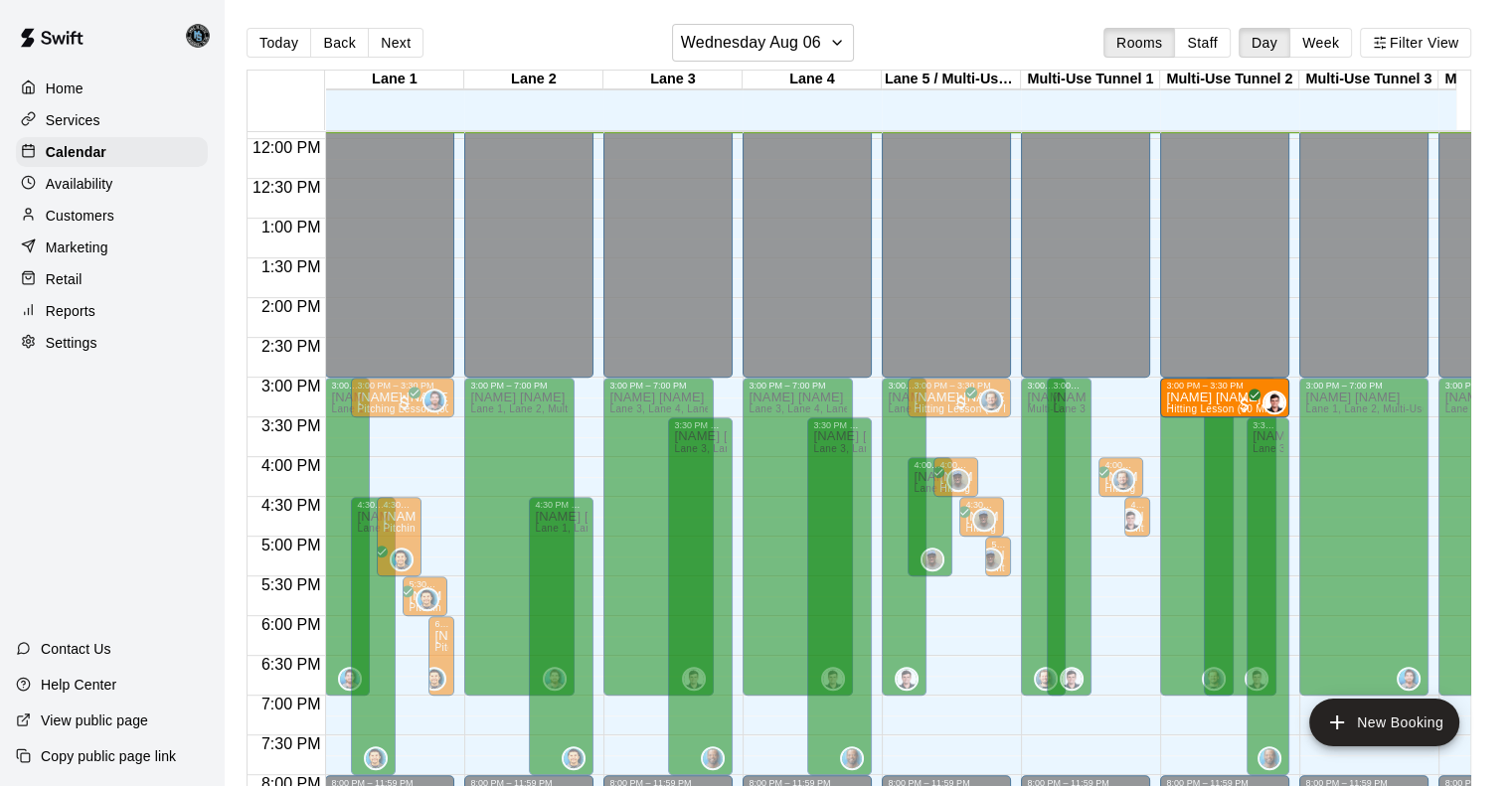 drag, startPoint x: 1101, startPoint y: 385, endPoint x: 1205, endPoint y: 392, distance: 104.23531 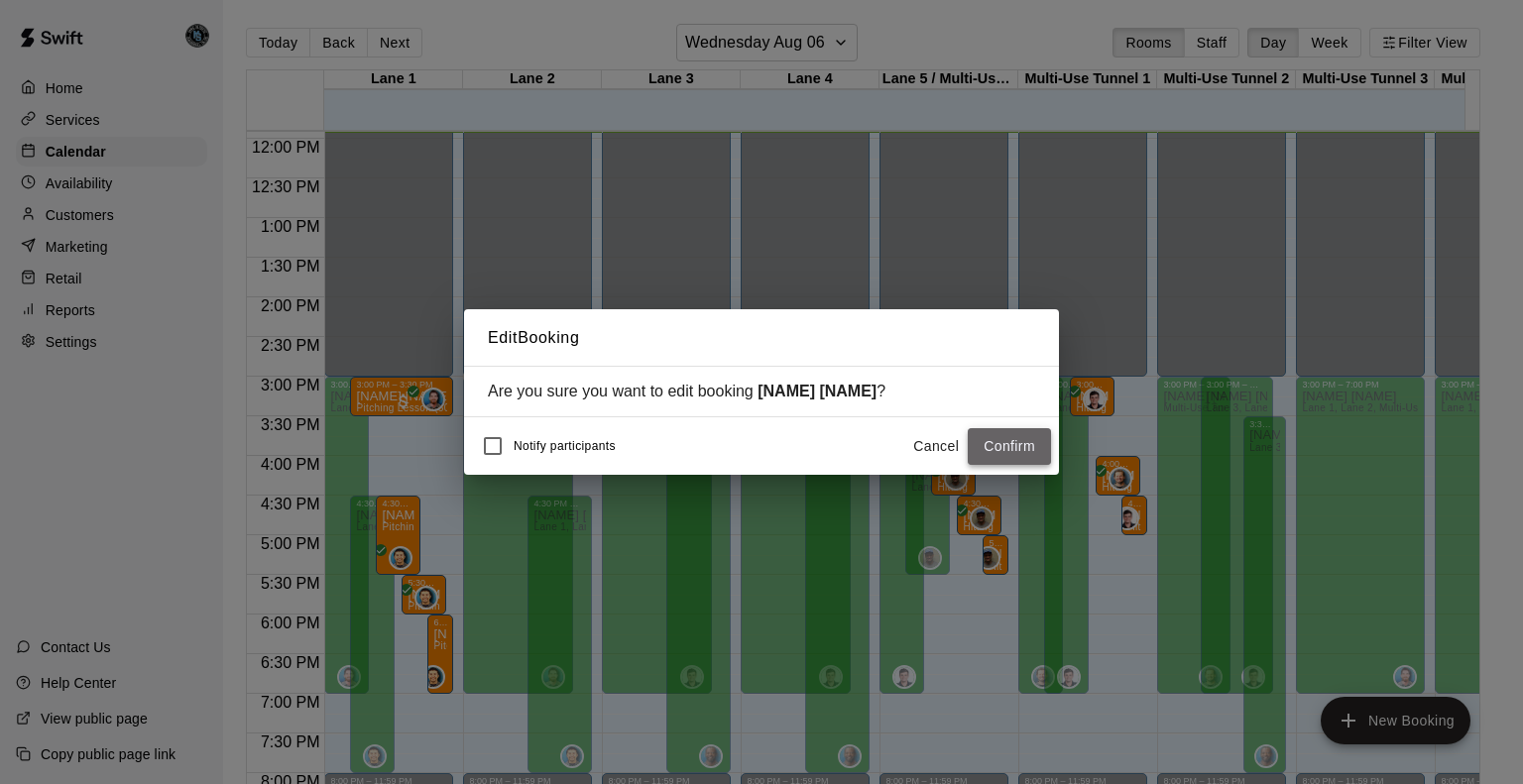 click on "Confirm" at bounding box center (1009, 446) 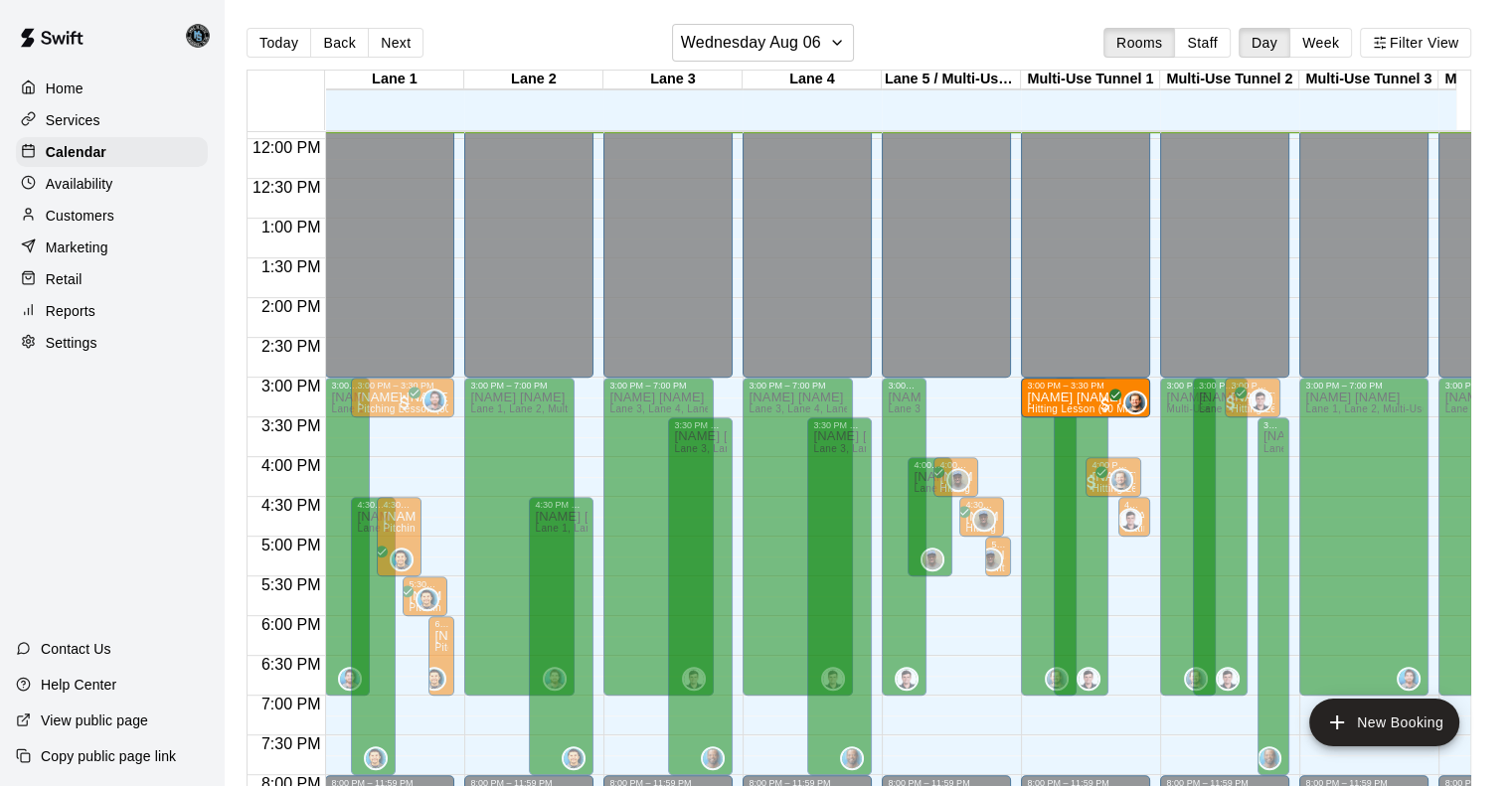 drag, startPoint x: 949, startPoint y: 398, endPoint x: 1073, endPoint y: 402, distance: 124.0645 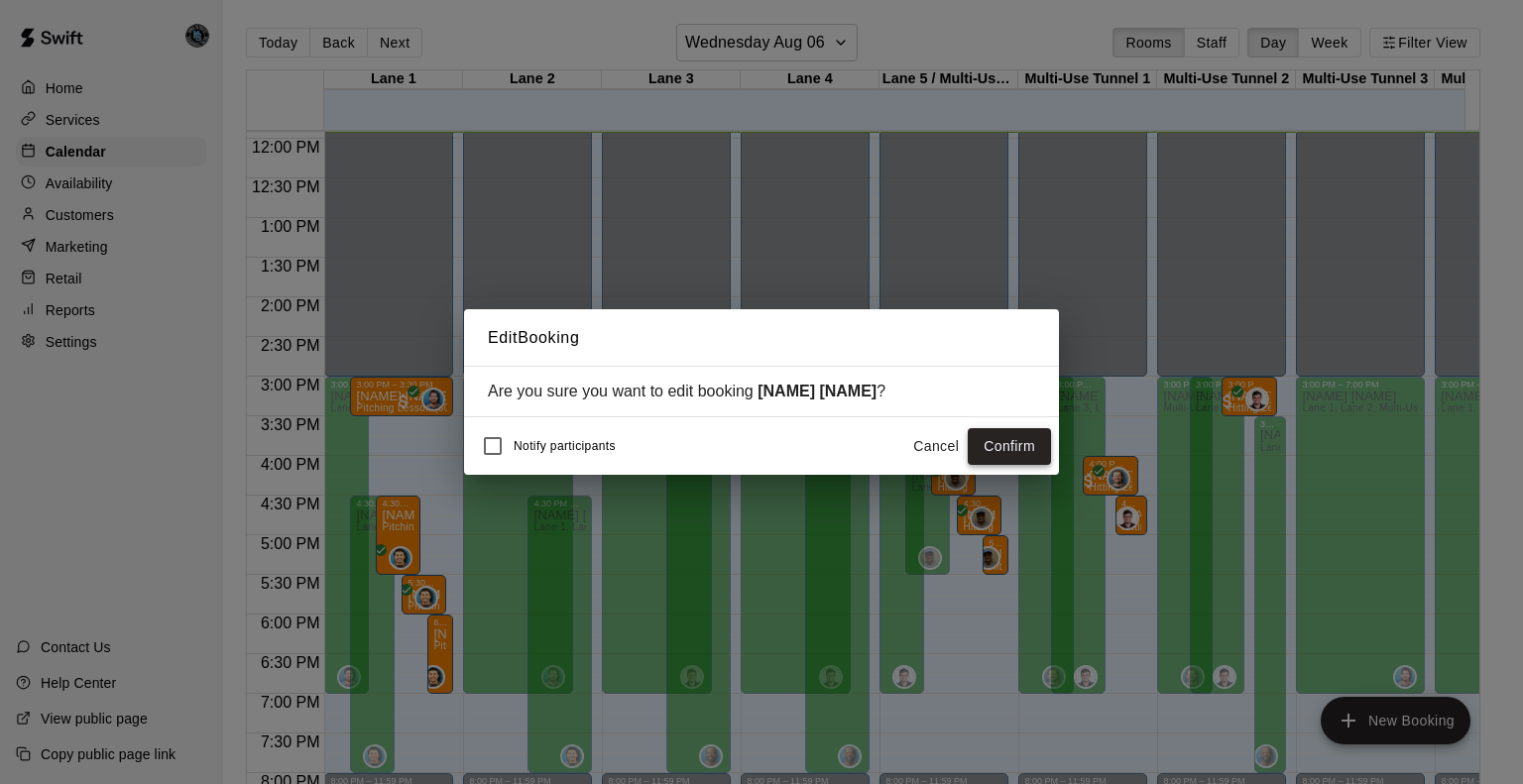 click on "Confirm" at bounding box center [1009, 446] 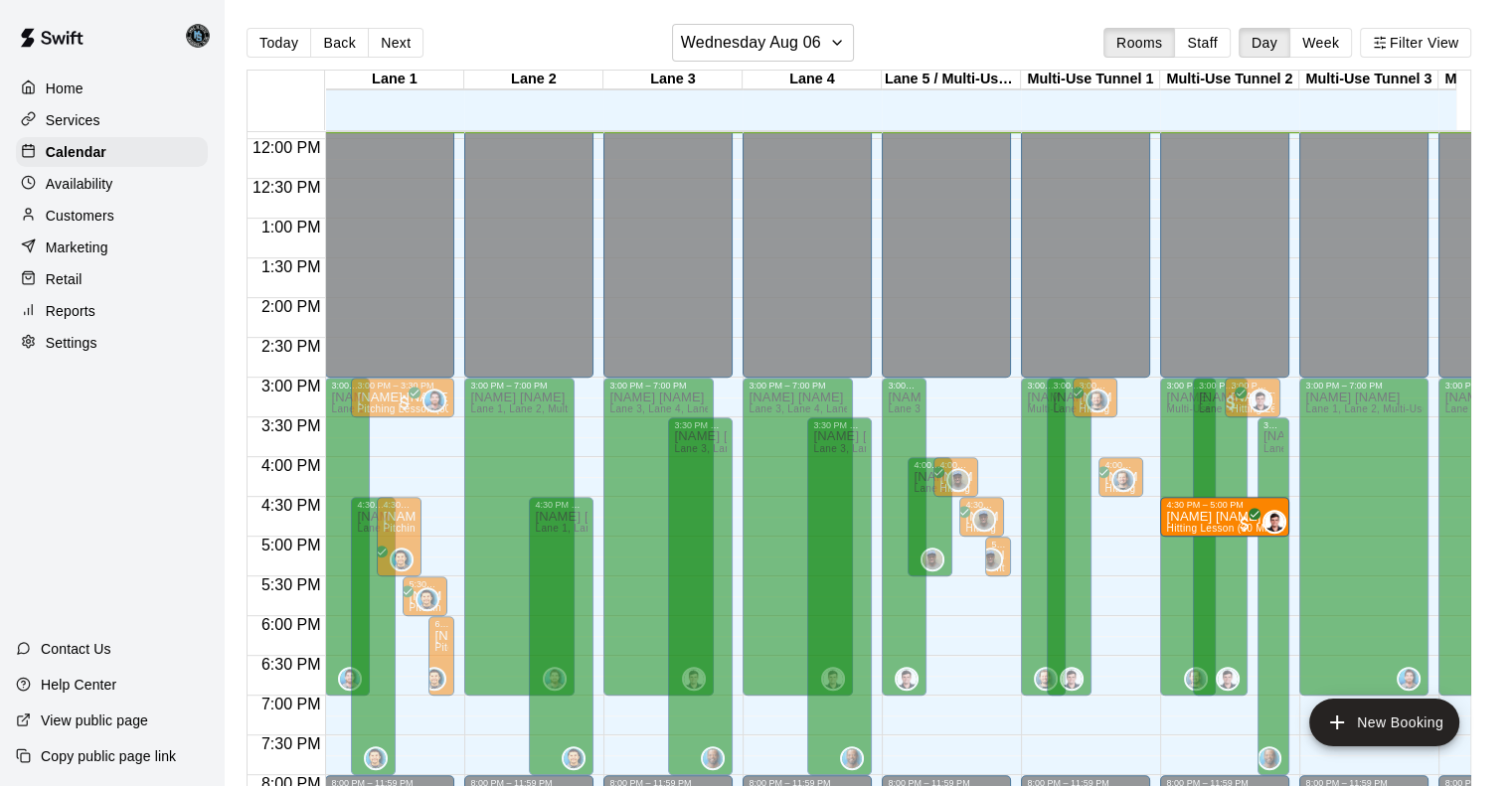 drag, startPoint x: 1137, startPoint y: 506, endPoint x: 1222, endPoint y: 508, distance: 85.02353 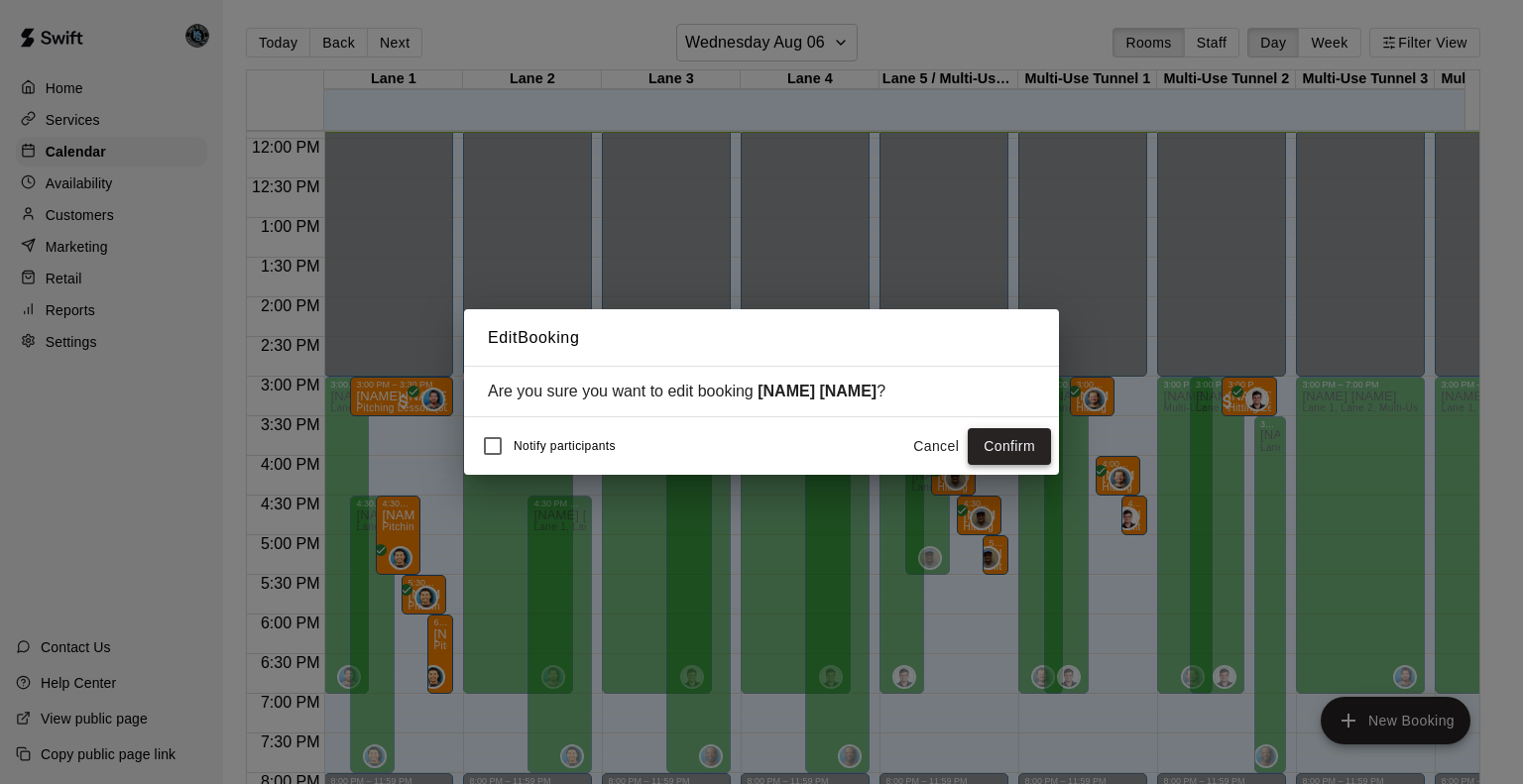 click on "Confirm" at bounding box center (1009, 446) 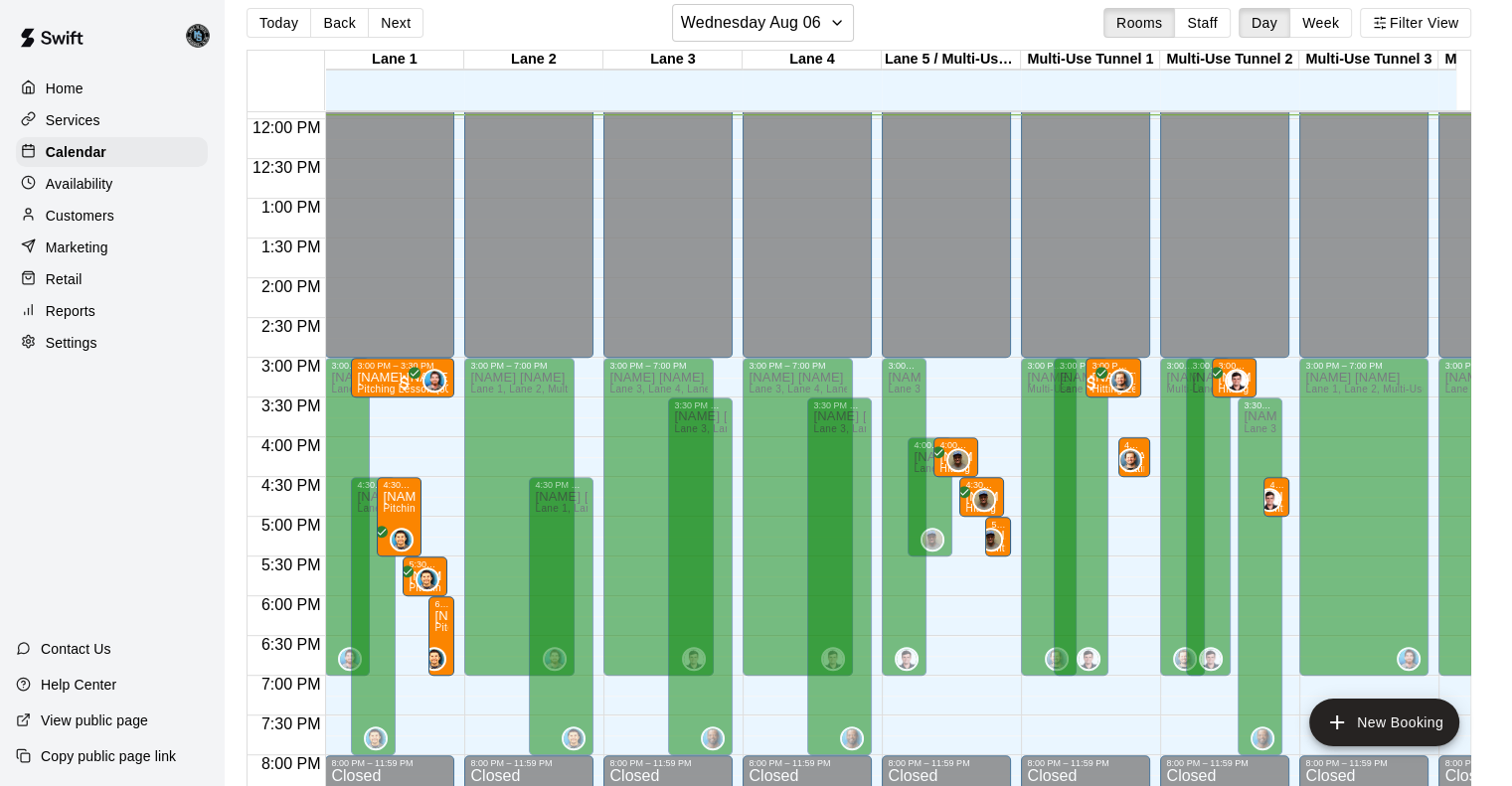 scroll, scrollTop: 32, scrollLeft: 0, axis: vertical 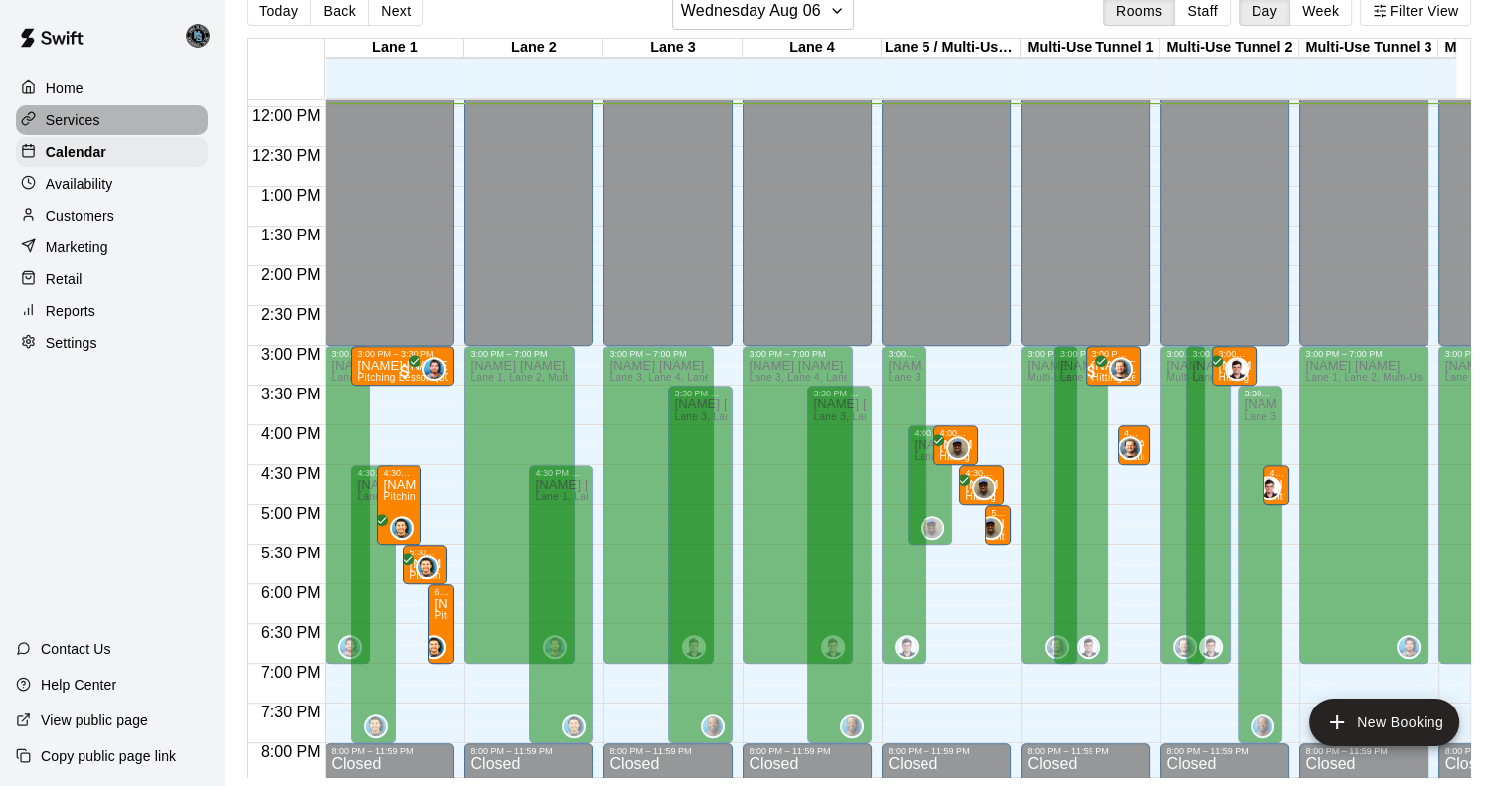 click on "Services" at bounding box center (73, 120) 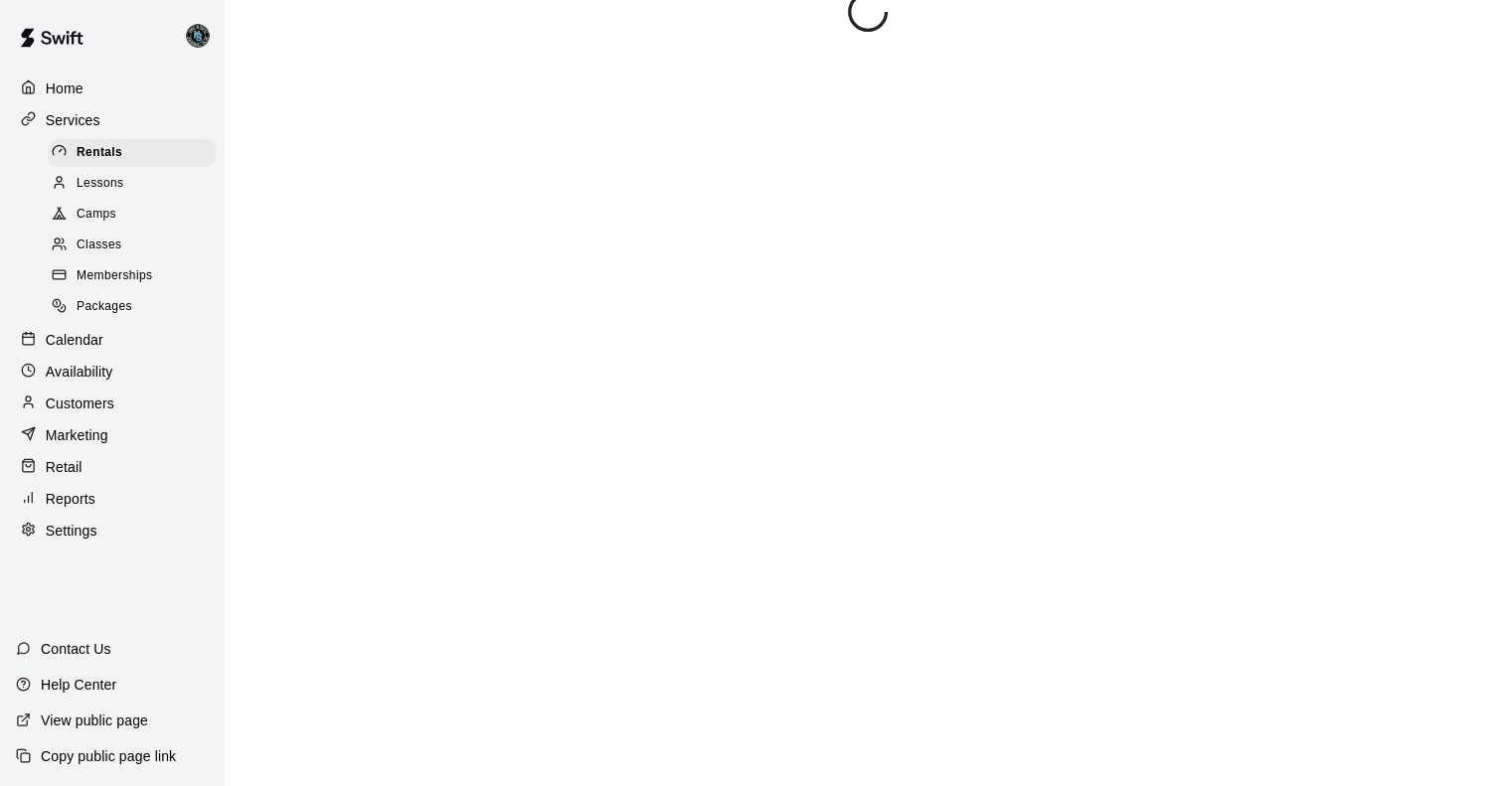 scroll, scrollTop: 0, scrollLeft: 0, axis: both 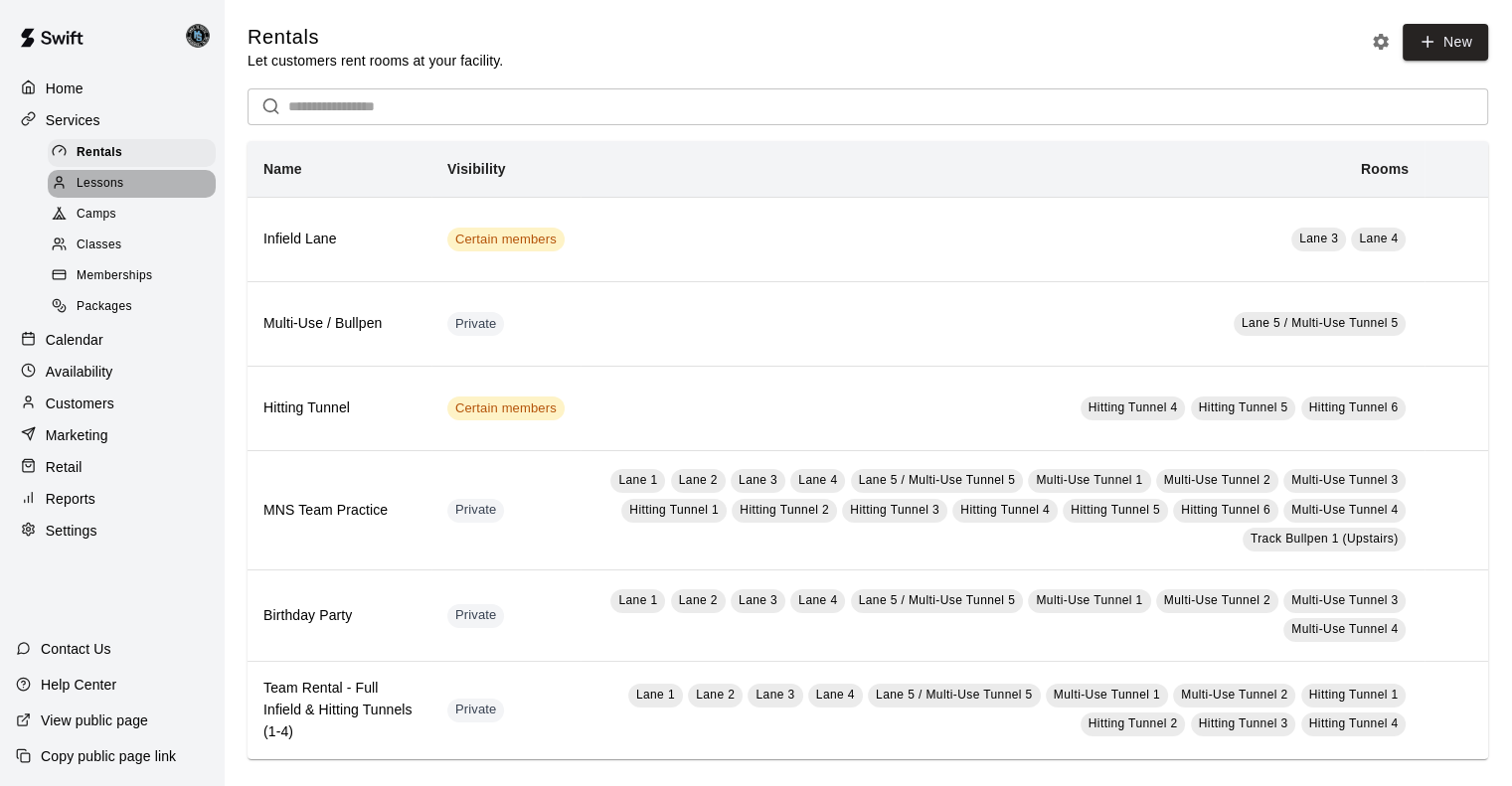 click on "Lessons" at bounding box center [100, 184] 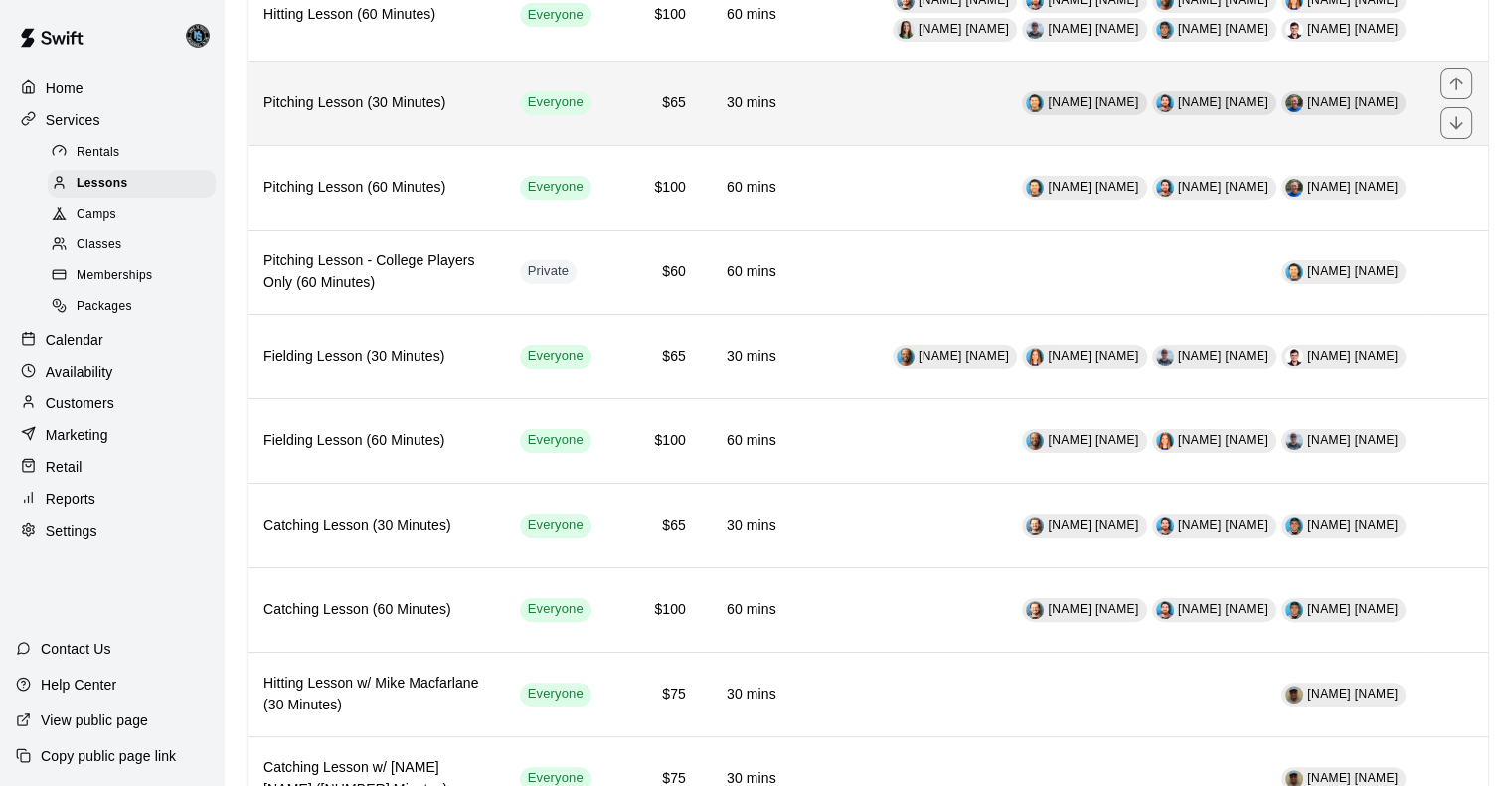 scroll, scrollTop: 425, scrollLeft: 0, axis: vertical 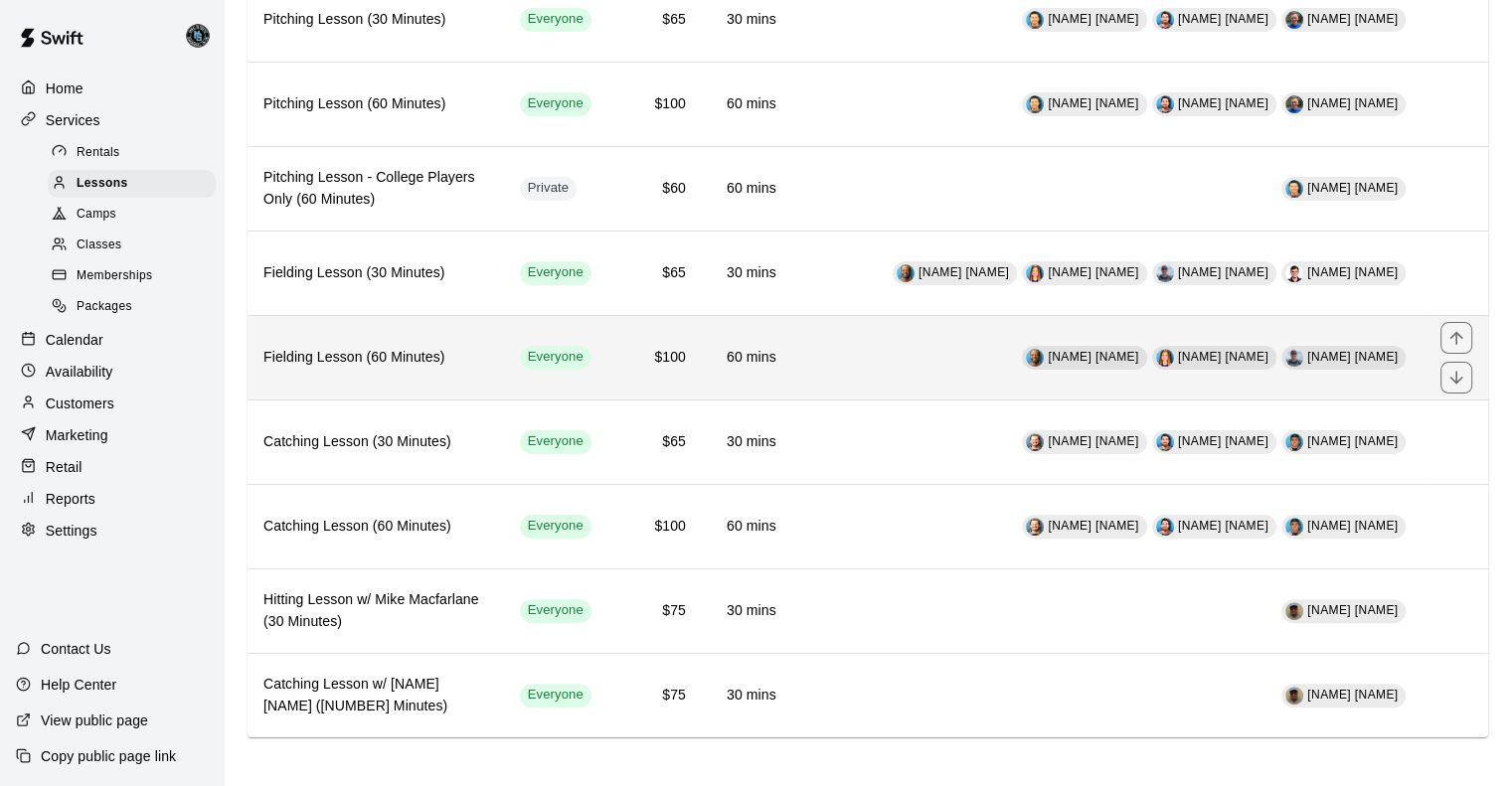 click on "Fielding Lesson (60 Minutes)" at bounding box center [376, 358] 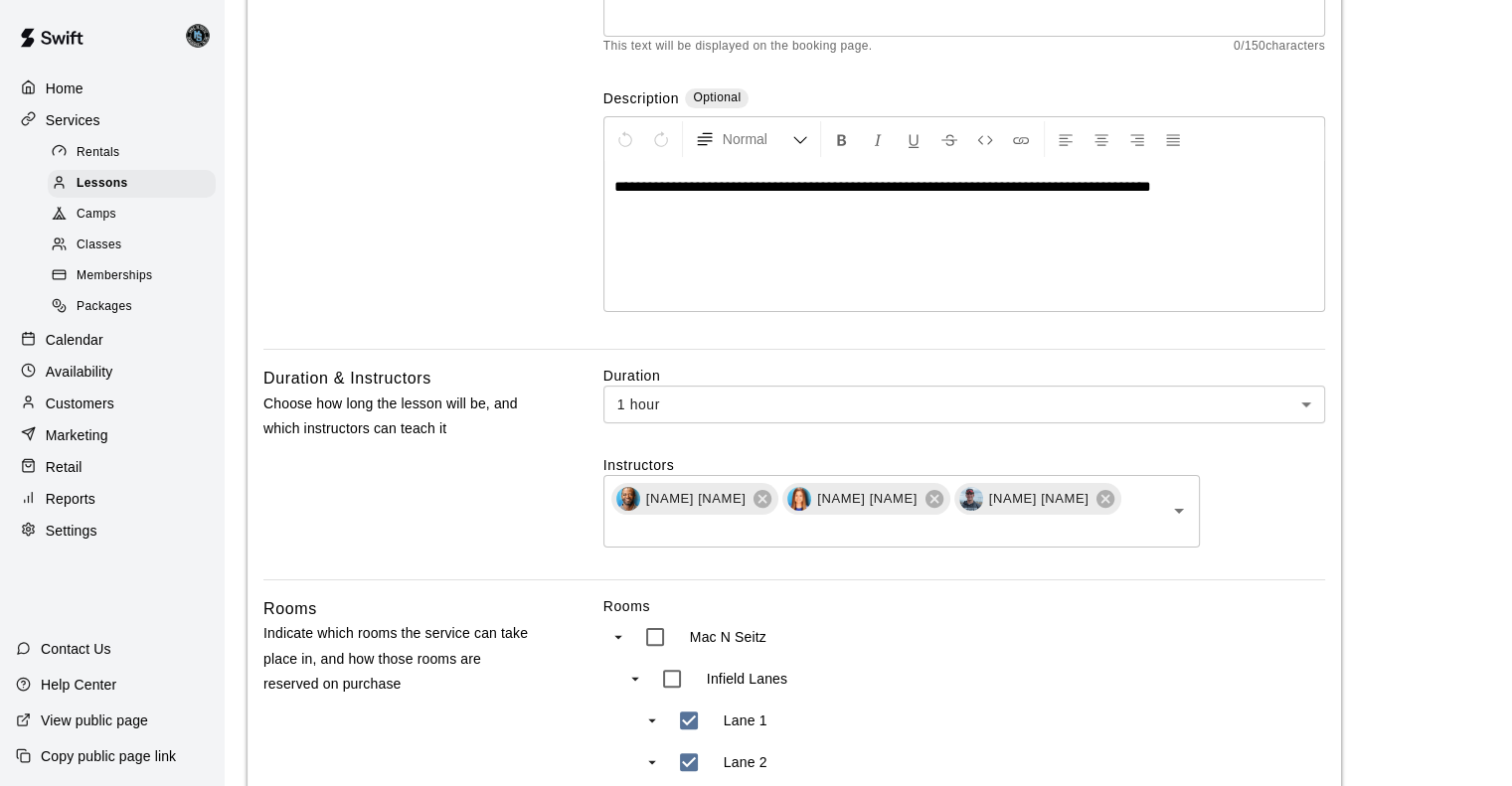 scroll, scrollTop: 325, scrollLeft: 0, axis: vertical 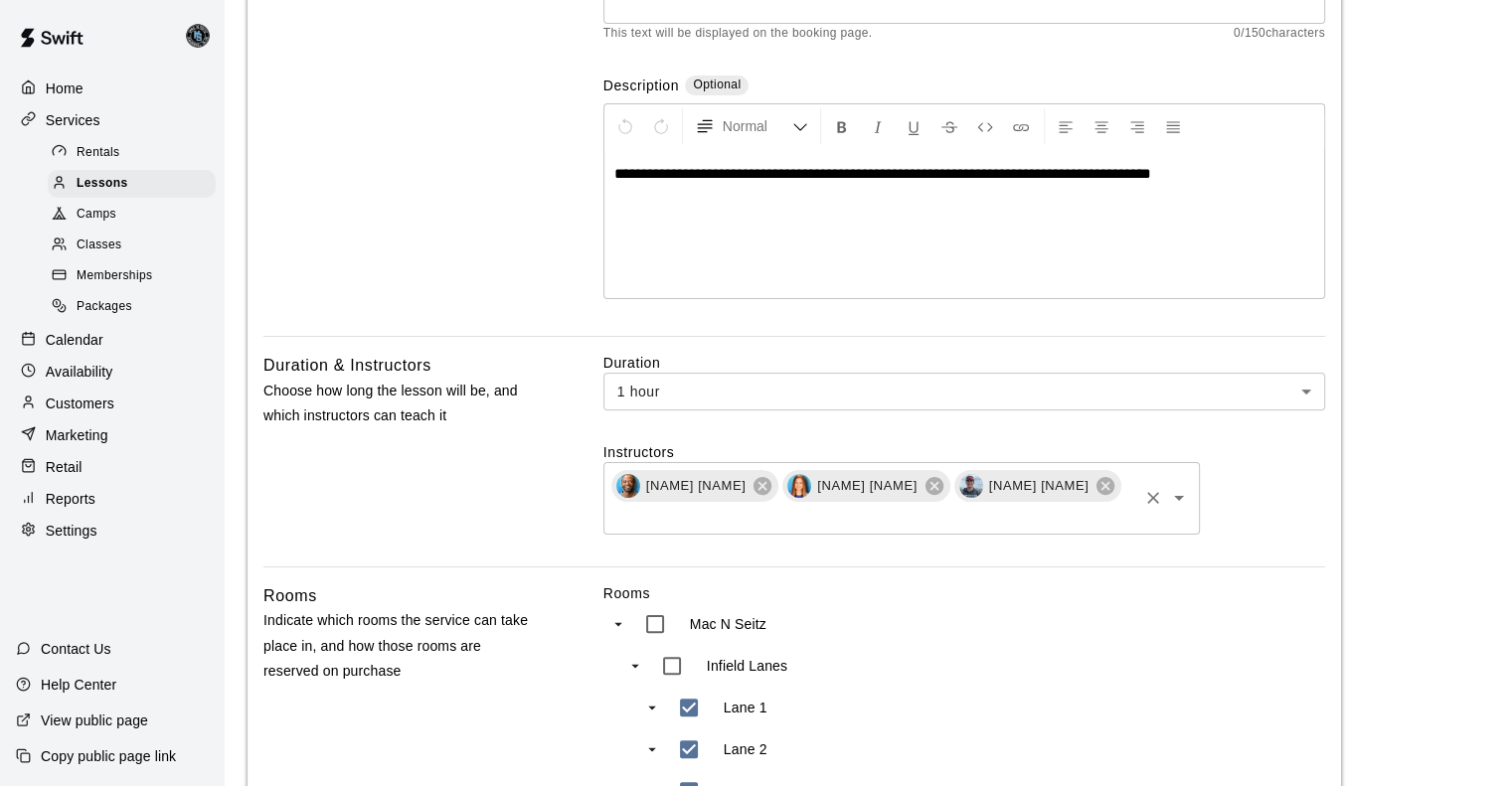 click at bounding box center (872, 516) 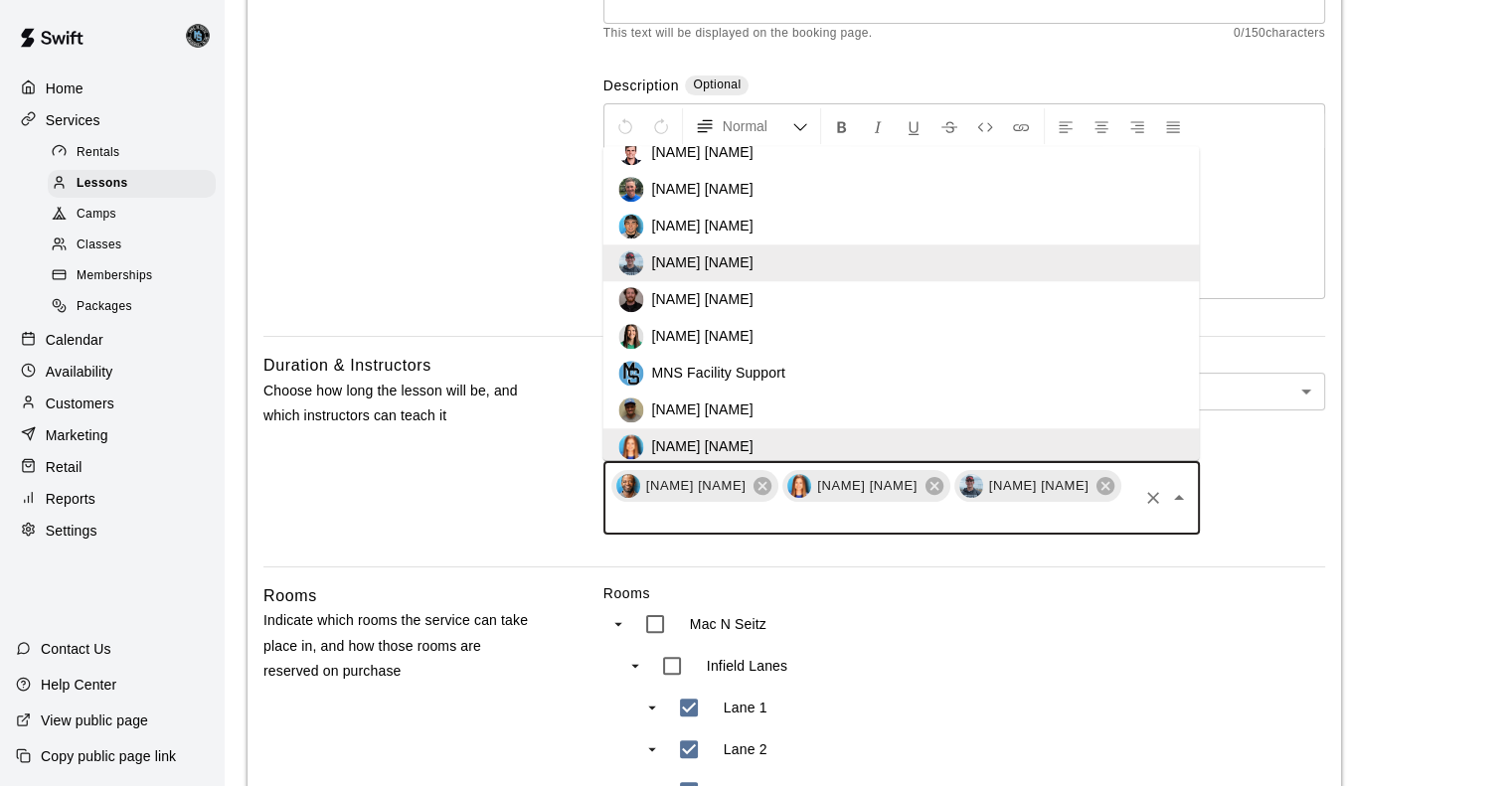 scroll, scrollTop: 0, scrollLeft: 0, axis: both 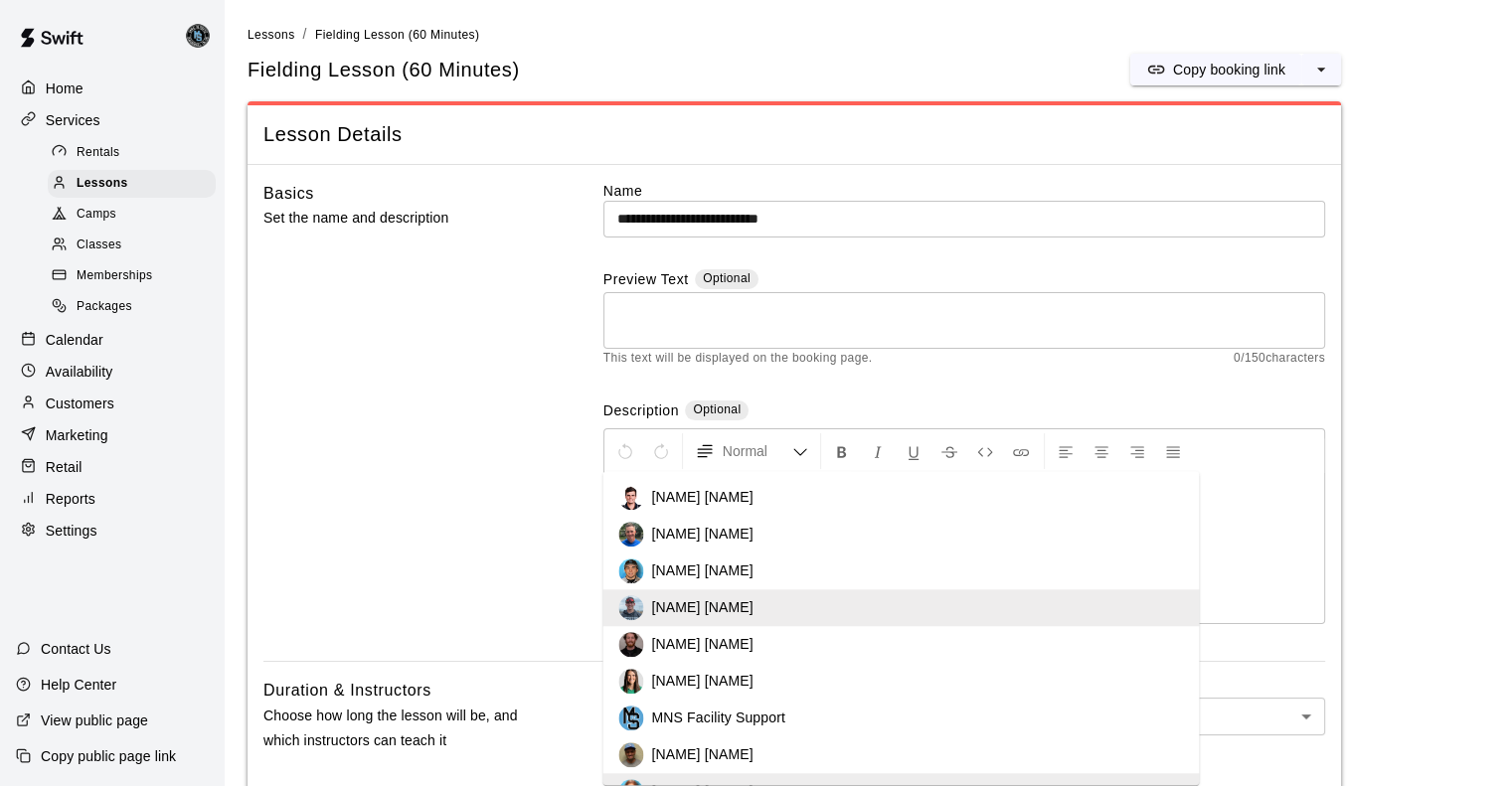 click on "[NAME] [NAME]" at bounding box center [702, 497] 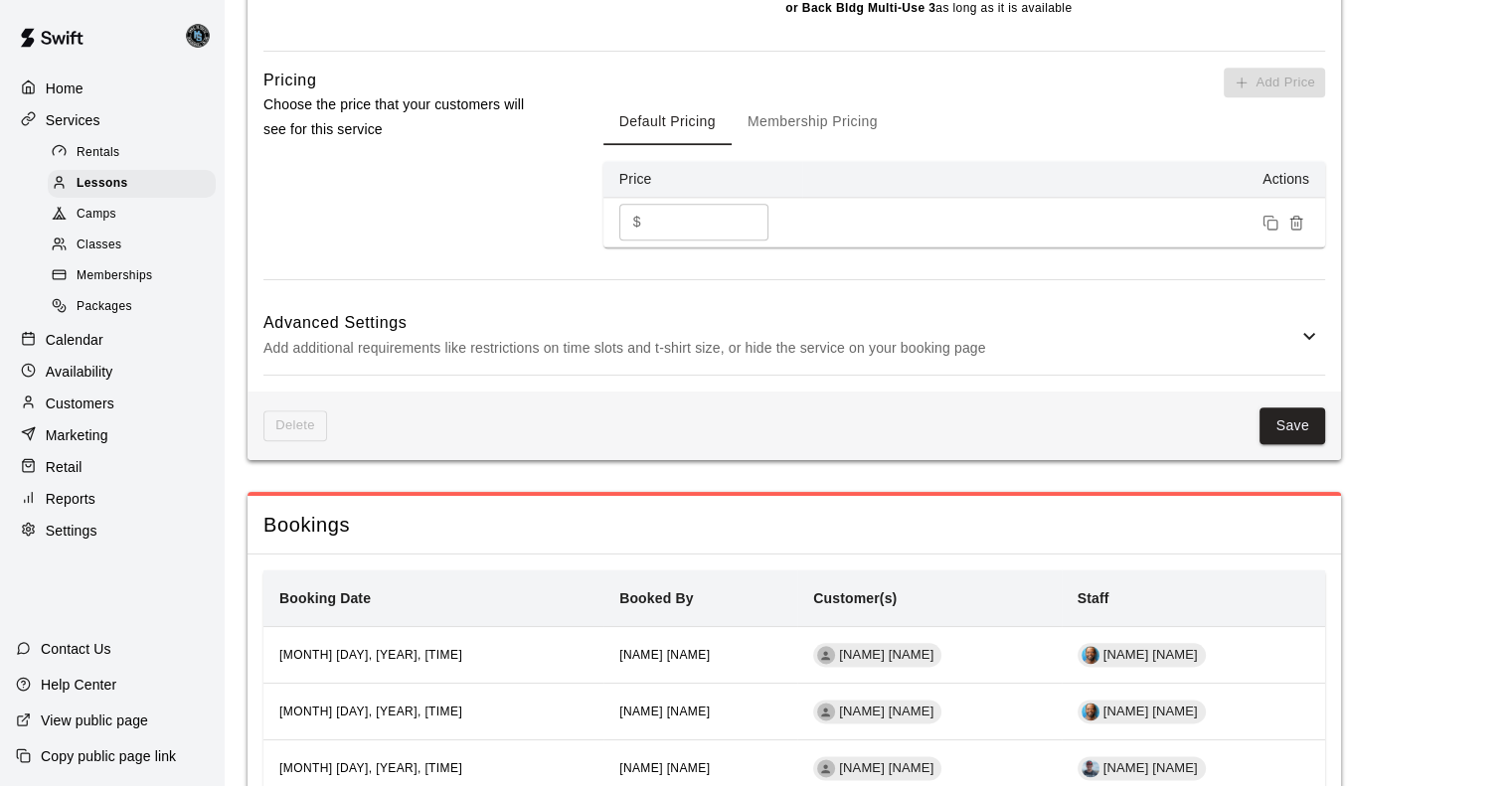 scroll, scrollTop: 2154, scrollLeft: 0, axis: vertical 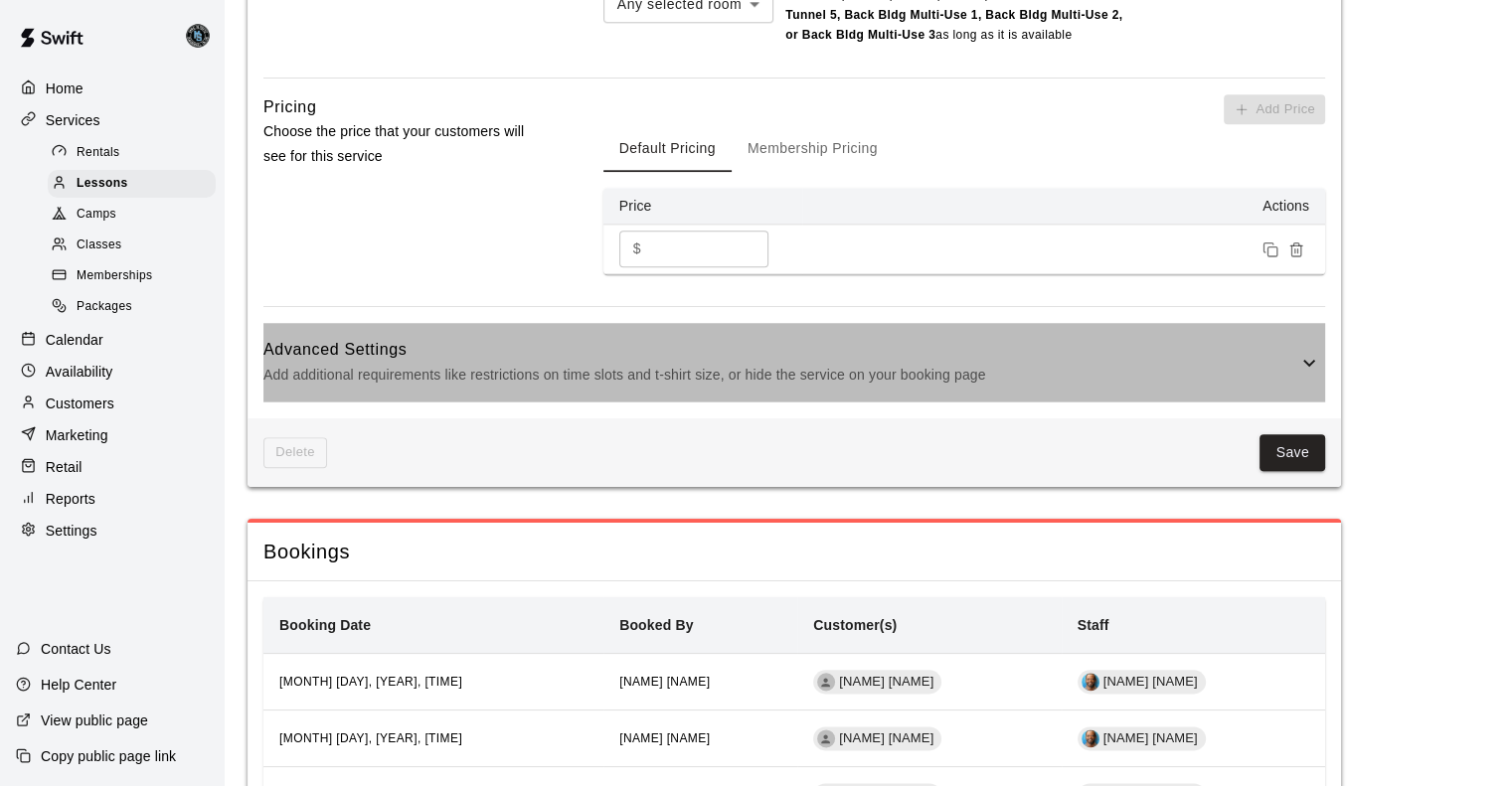click on "Advanced Settings" at bounding box center (780, 350) 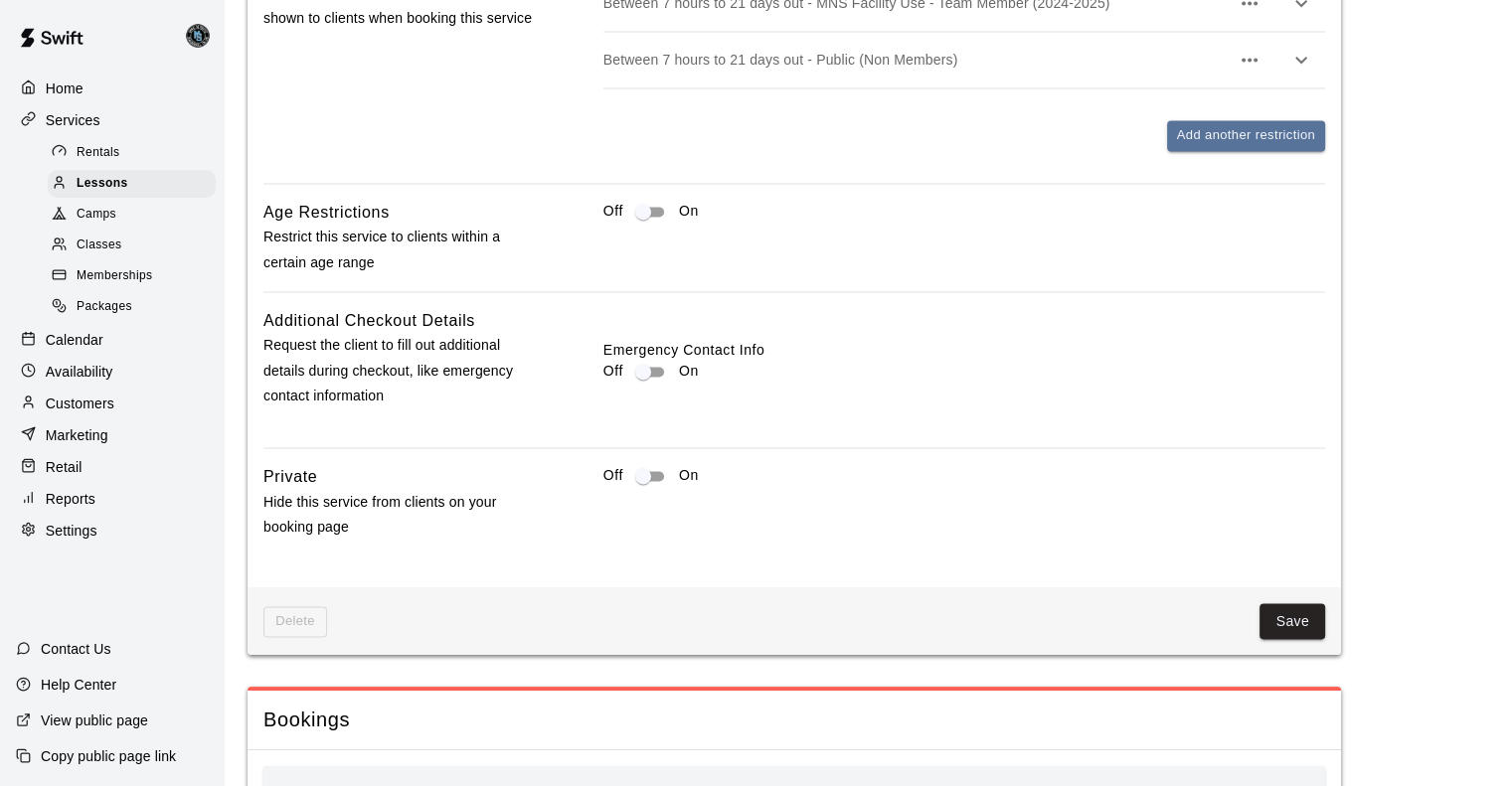 scroll, scrollTop: 2947, scrollLeft: 0, axis: vertical 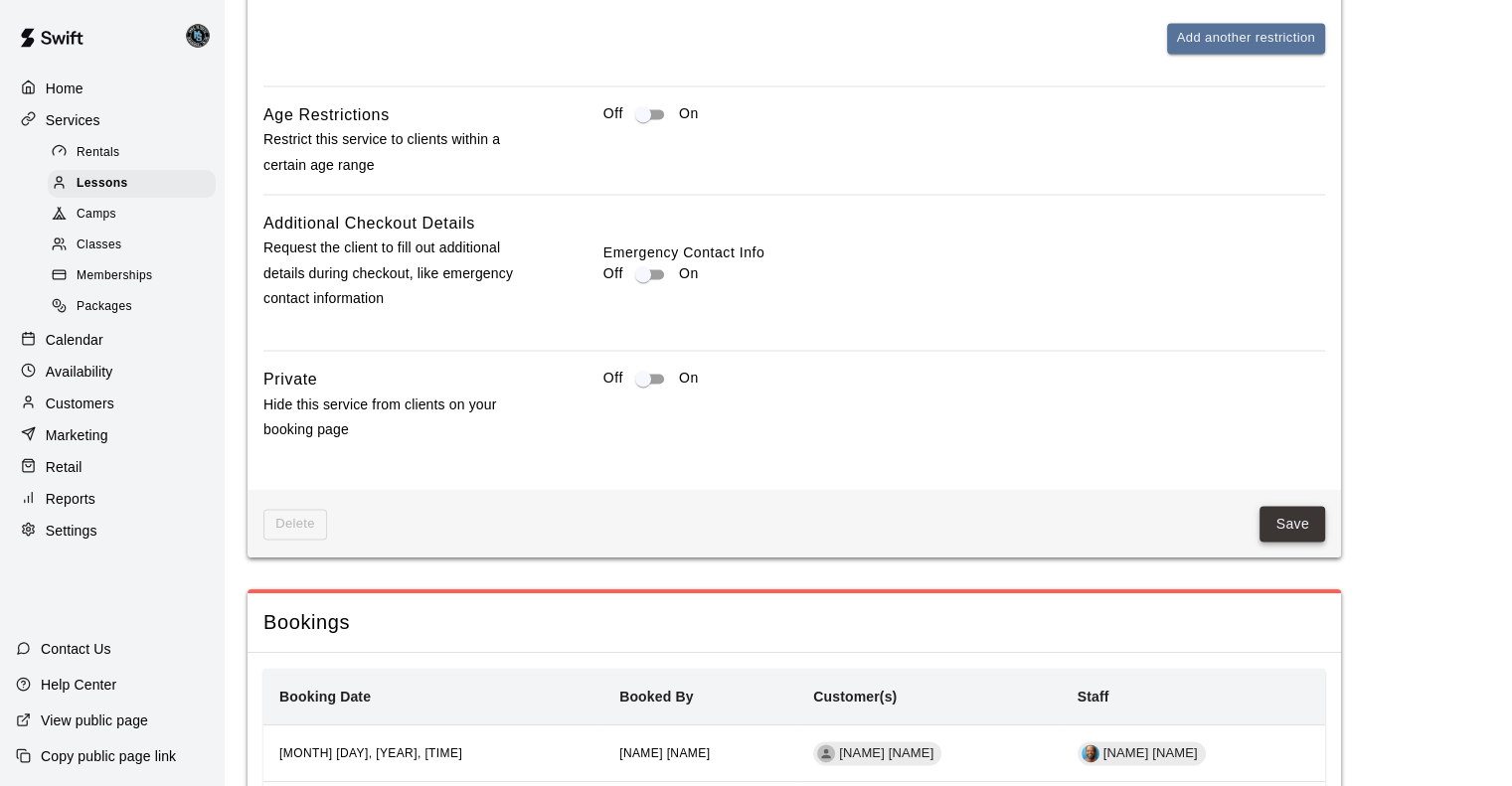 click on "Save" at bounding box center [1292, 524] 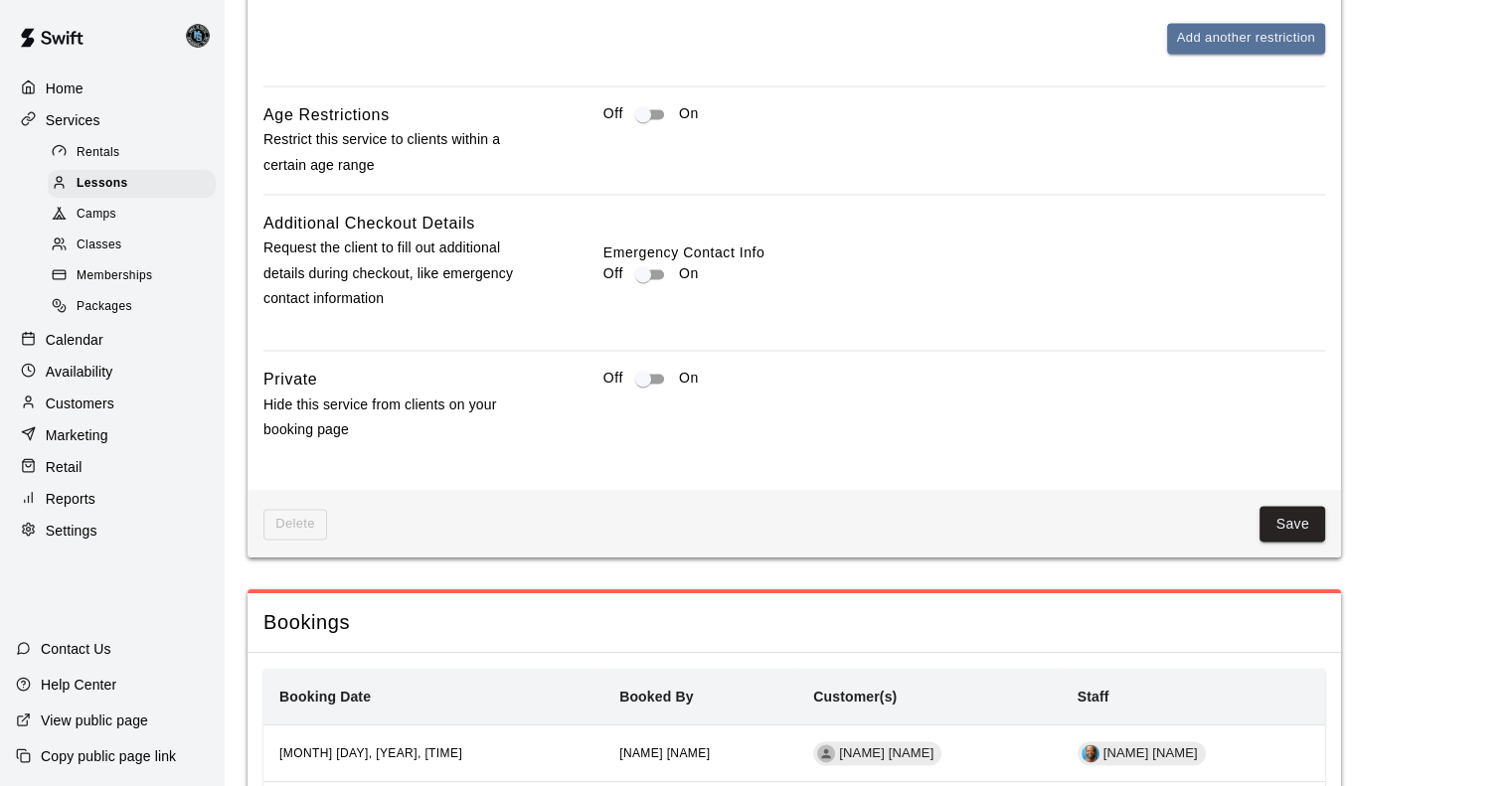 scroll, scrollTop: 0, scrollLeft: 0, axis: both 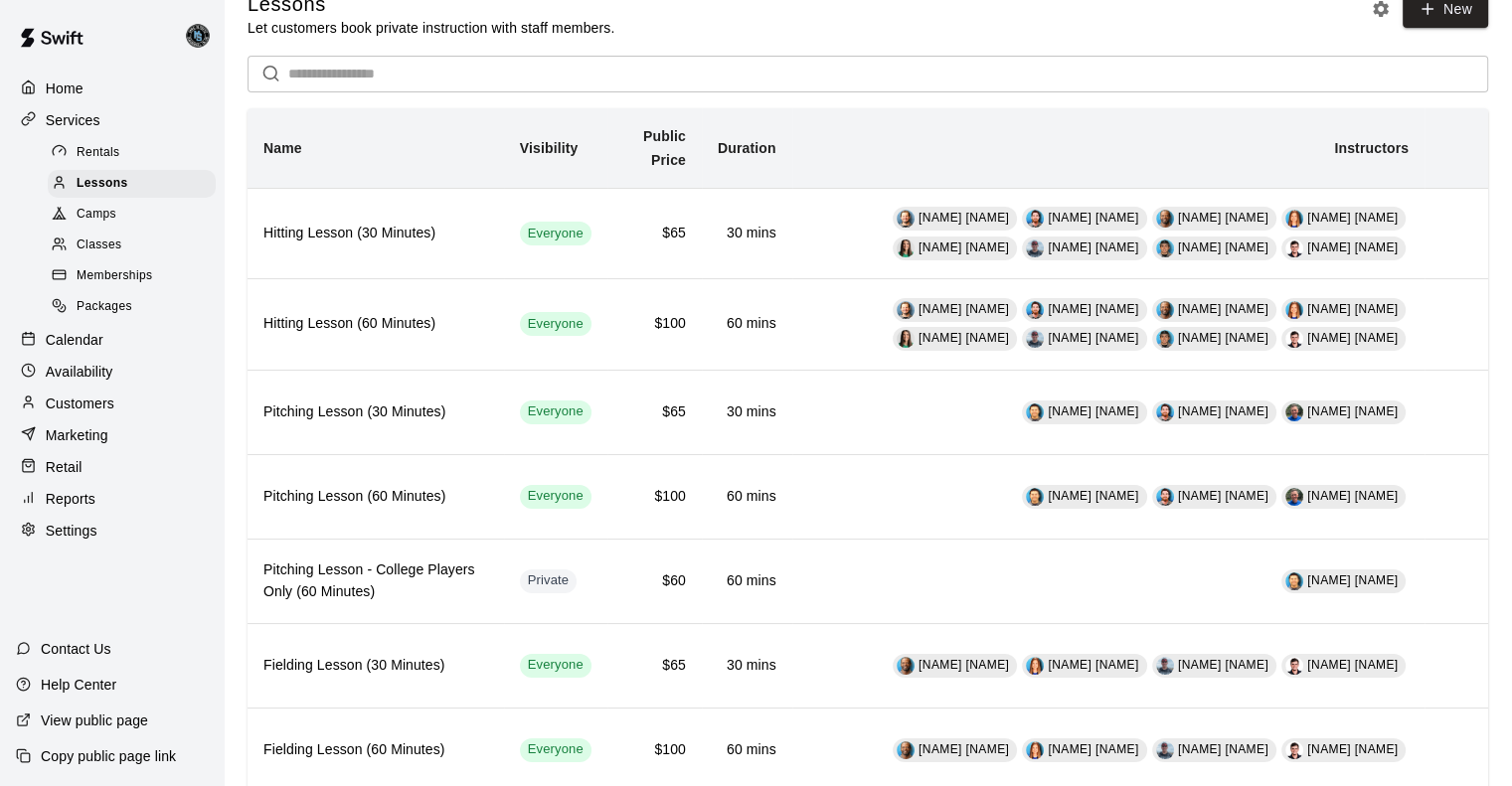 click on "Calendar" at bounding box center [75, 340] 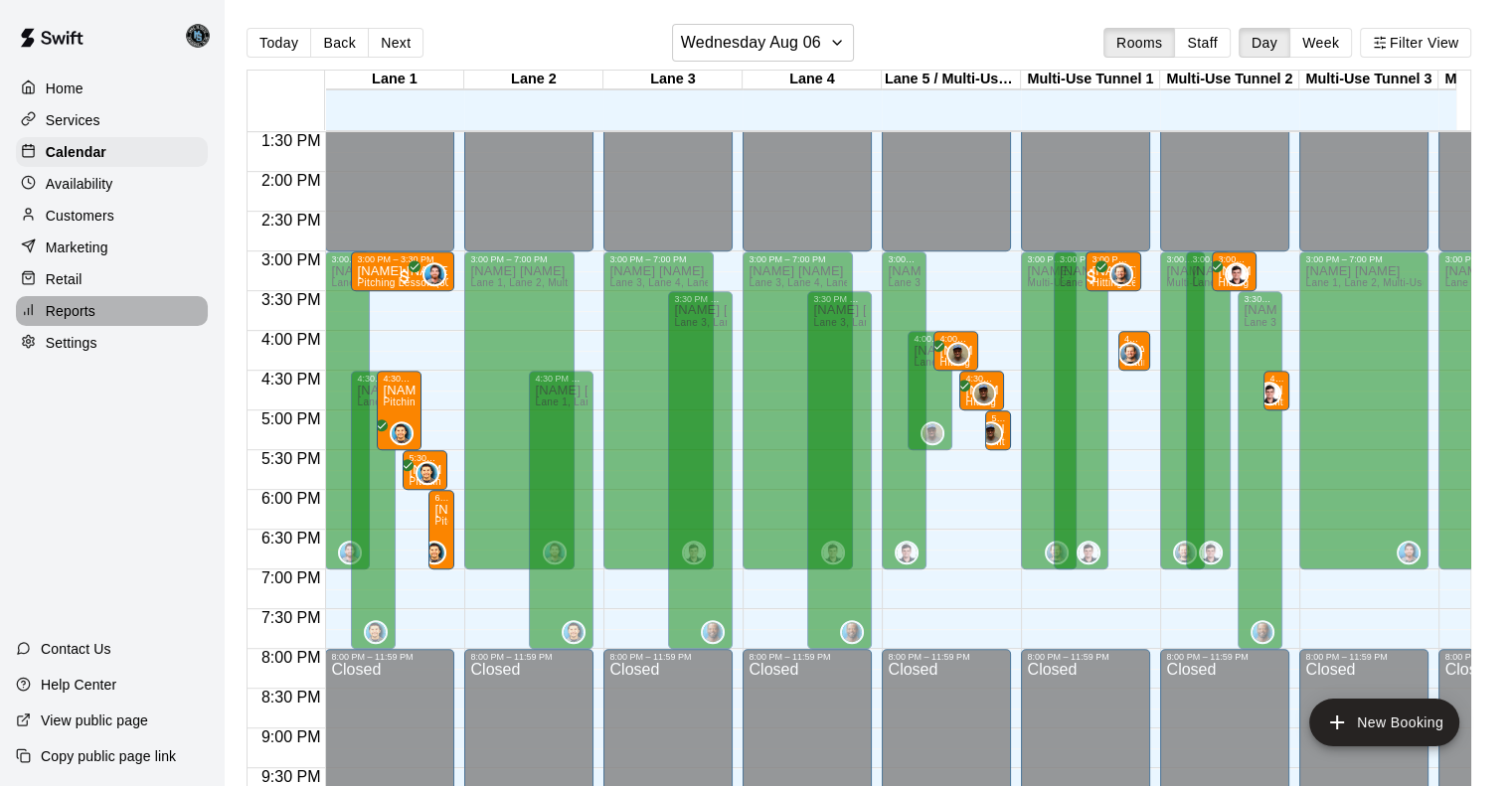 click on "Reports" at bounding box center (71, 311) 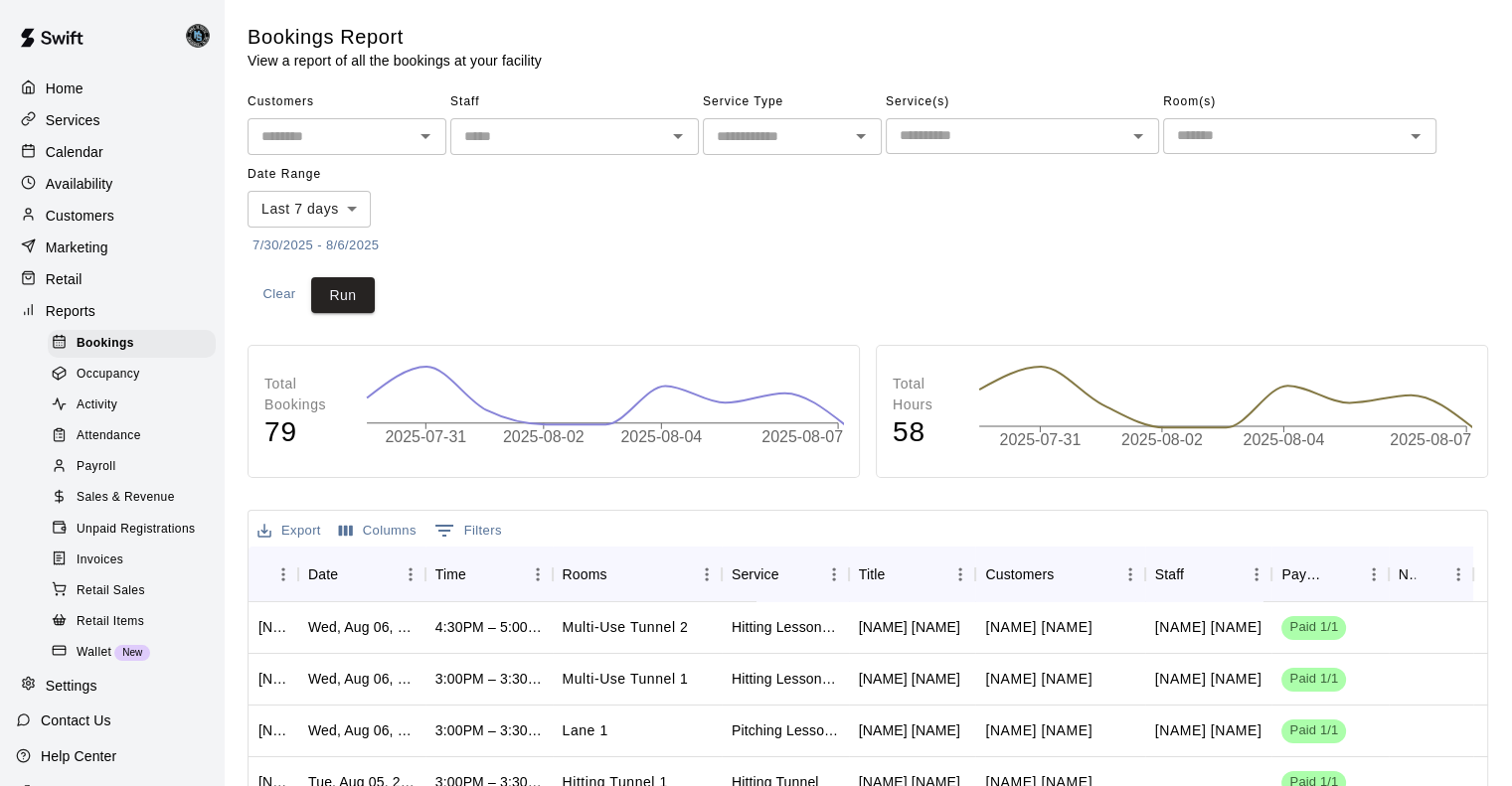click on "Payroll" at bounding box center (95, 467) 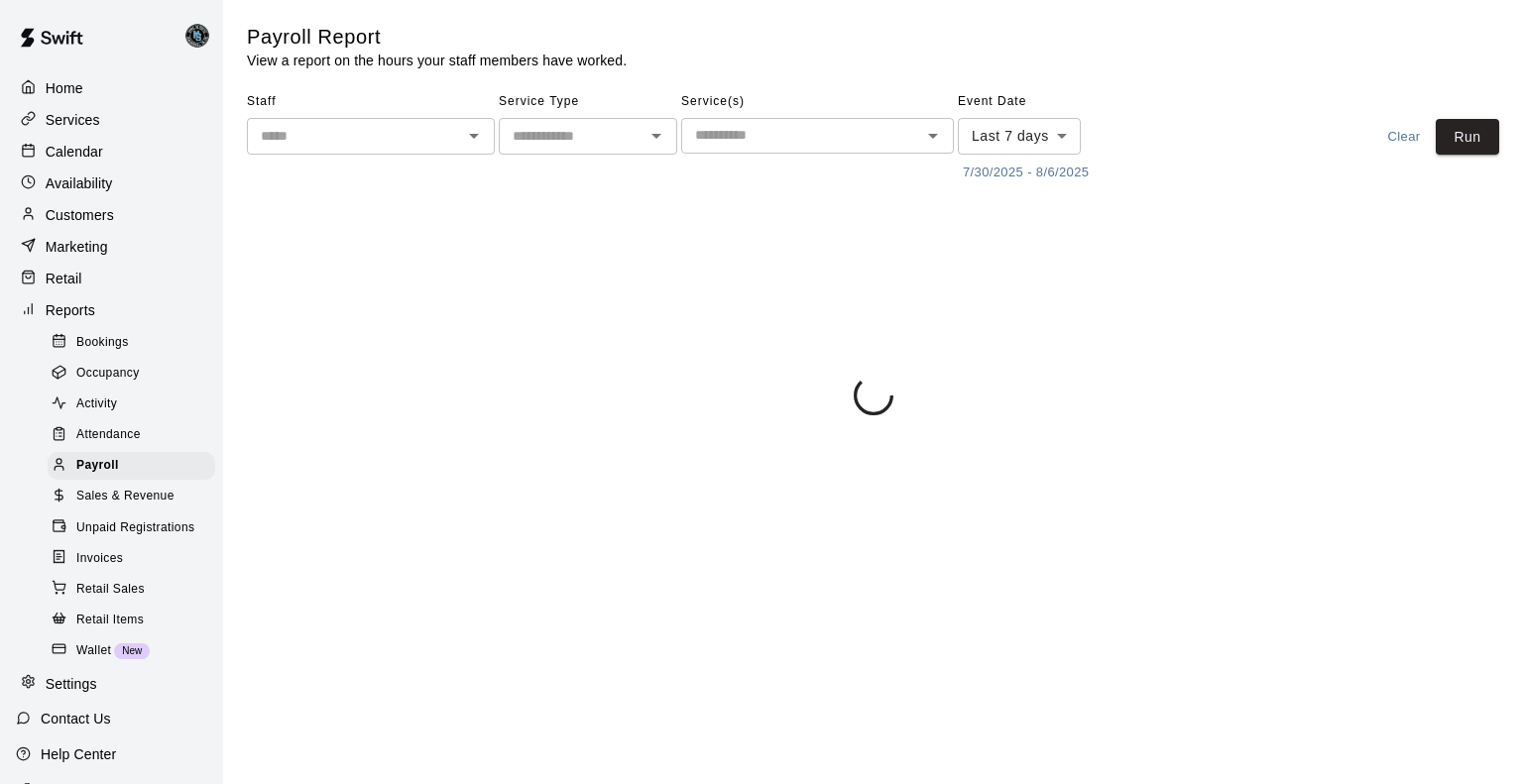 click at bounding box center [354, 136] 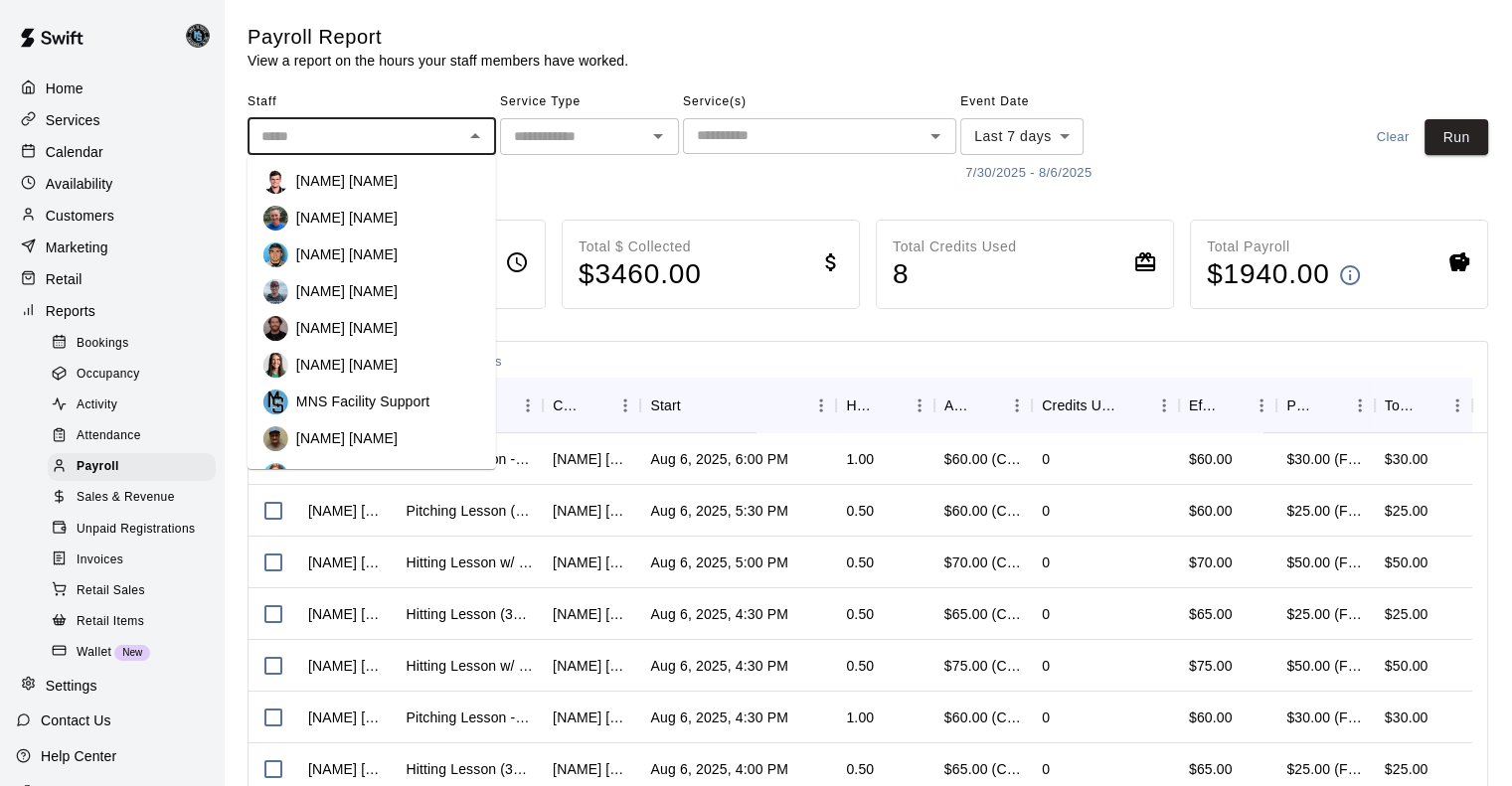 click on "[NAME] [NAME]" at bounding box center [347, 438] 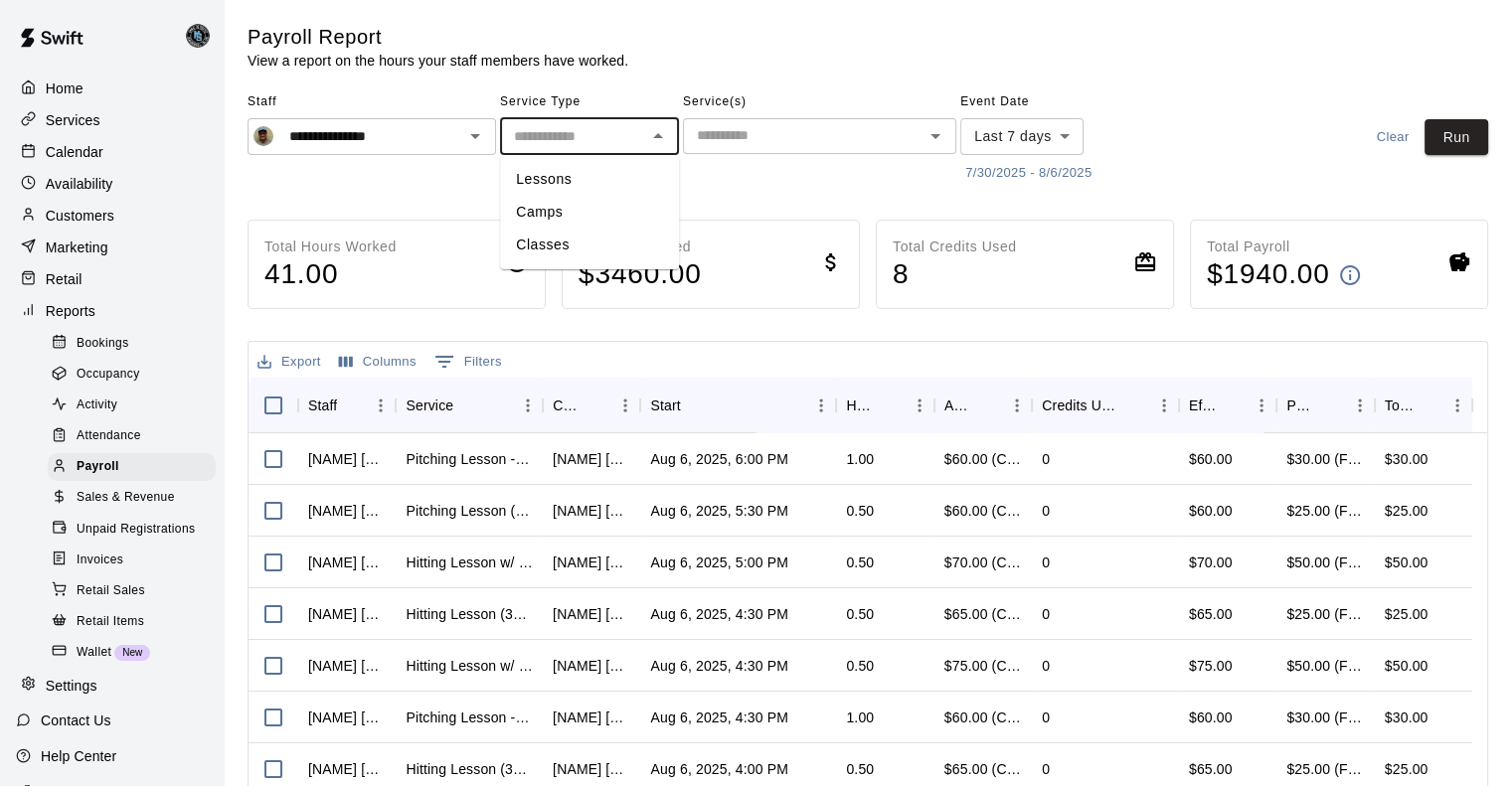 click at bounding box center (573, 136) 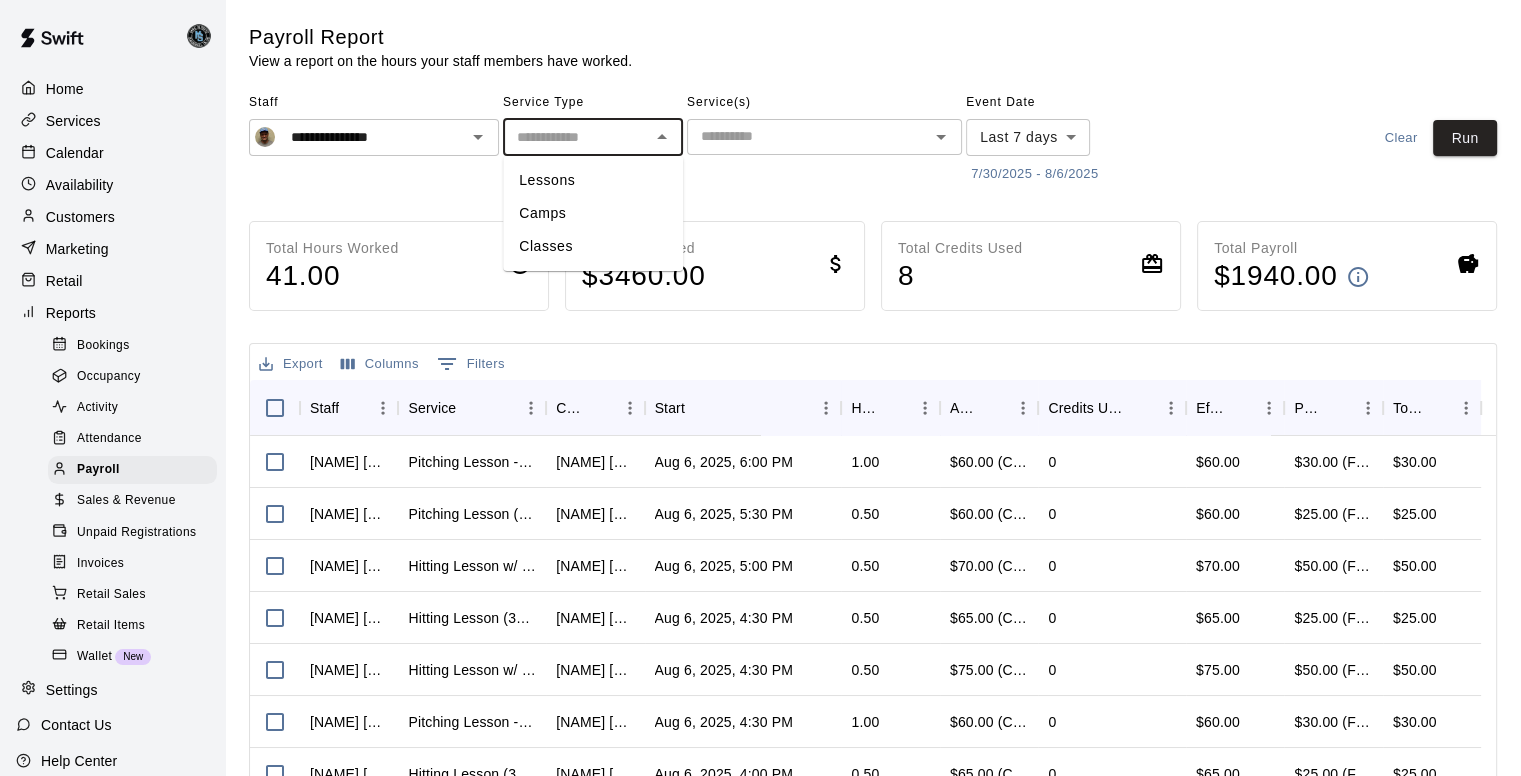 click on "Lessons" at bounding box center [593, 180] 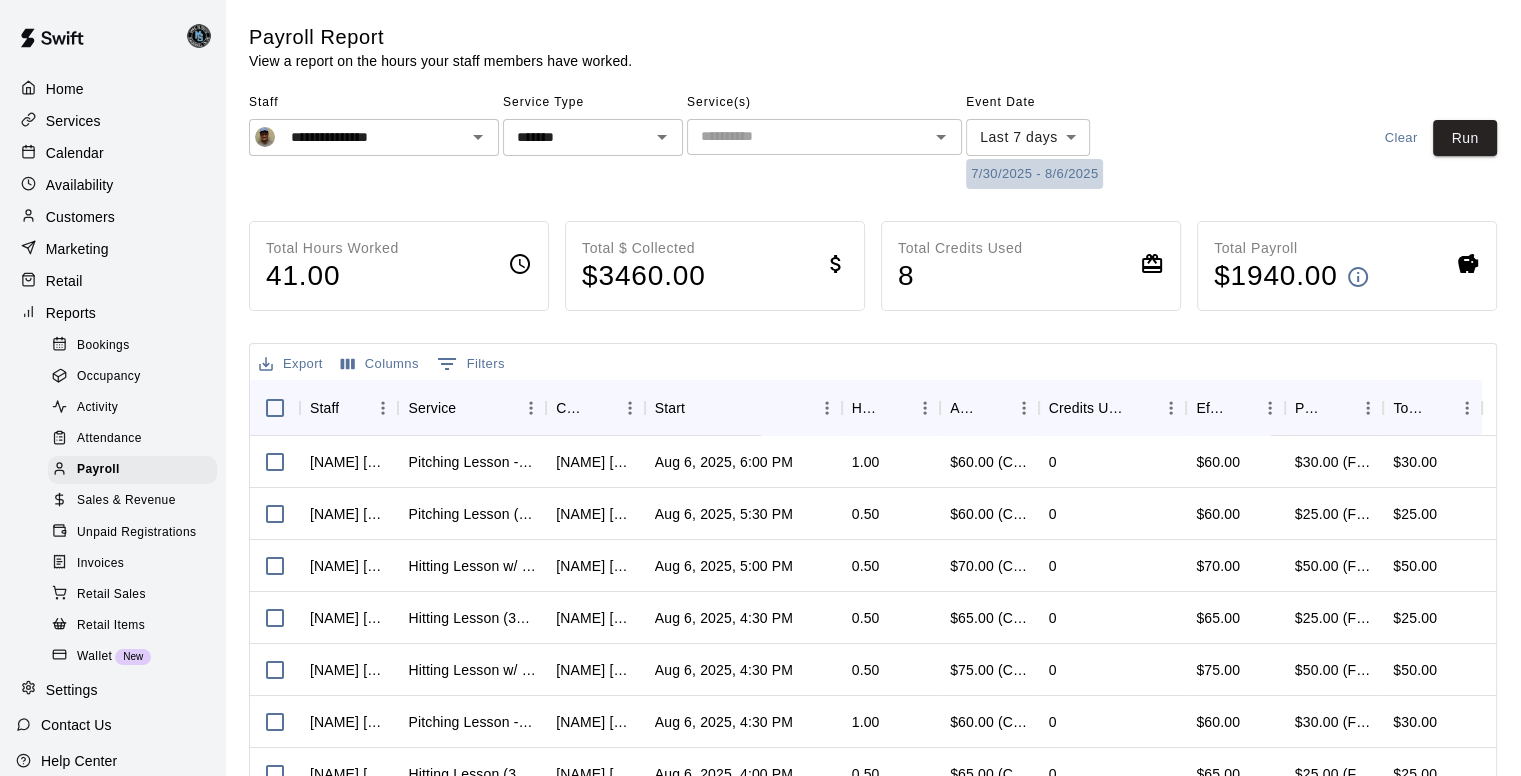 click on "7/30/2025 - 8/6/2025" at bounding box center (1034, 174) 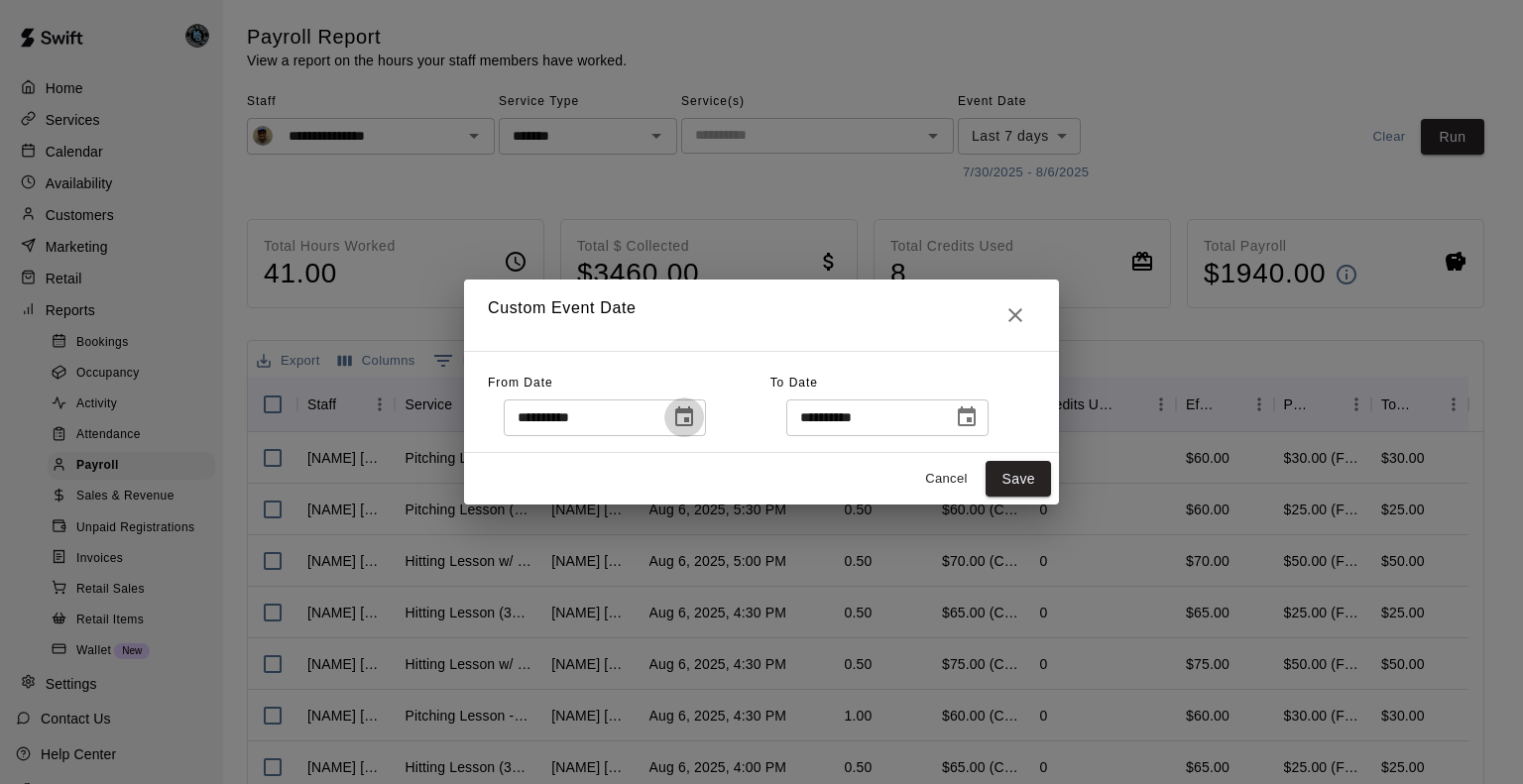 click 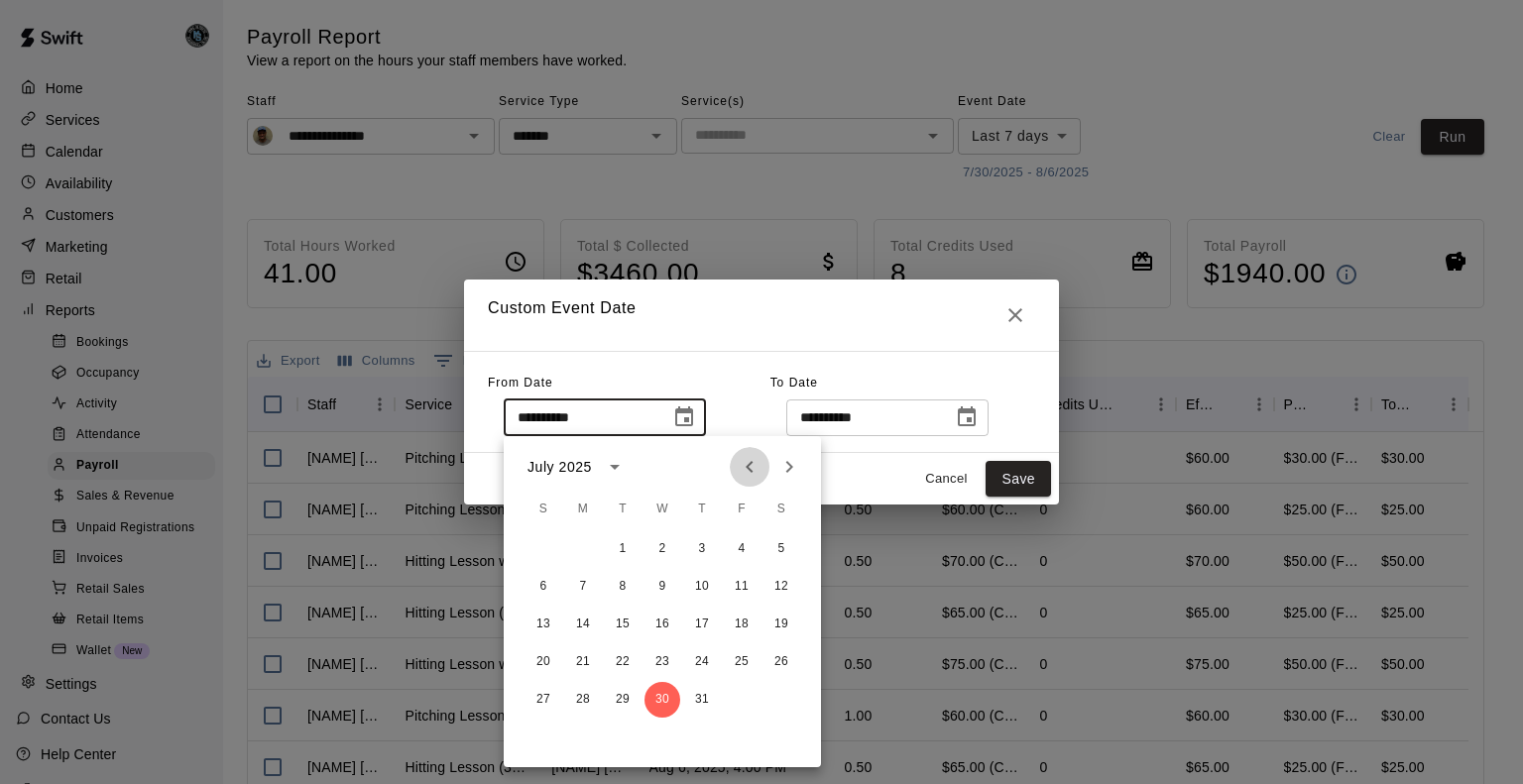 click 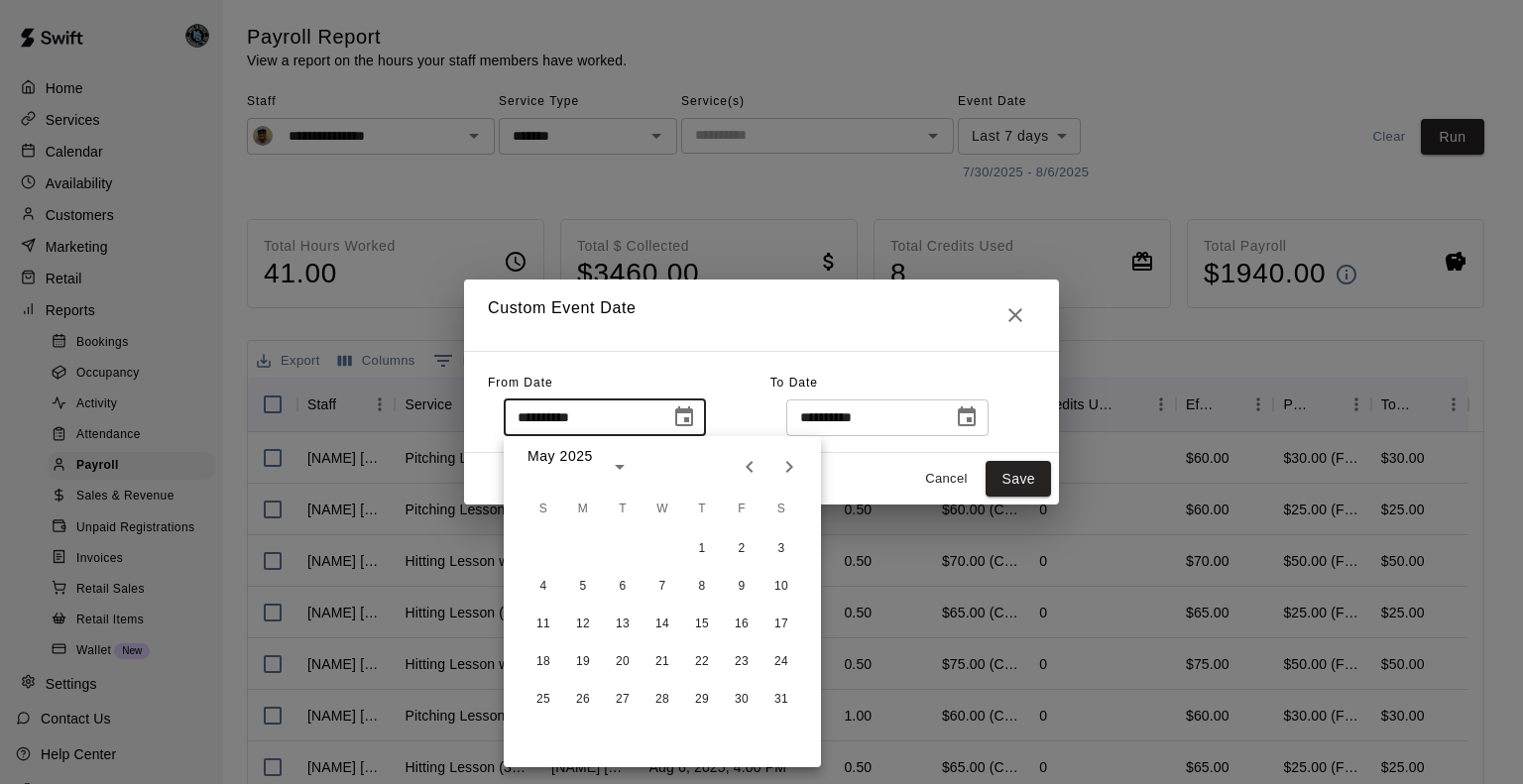 click 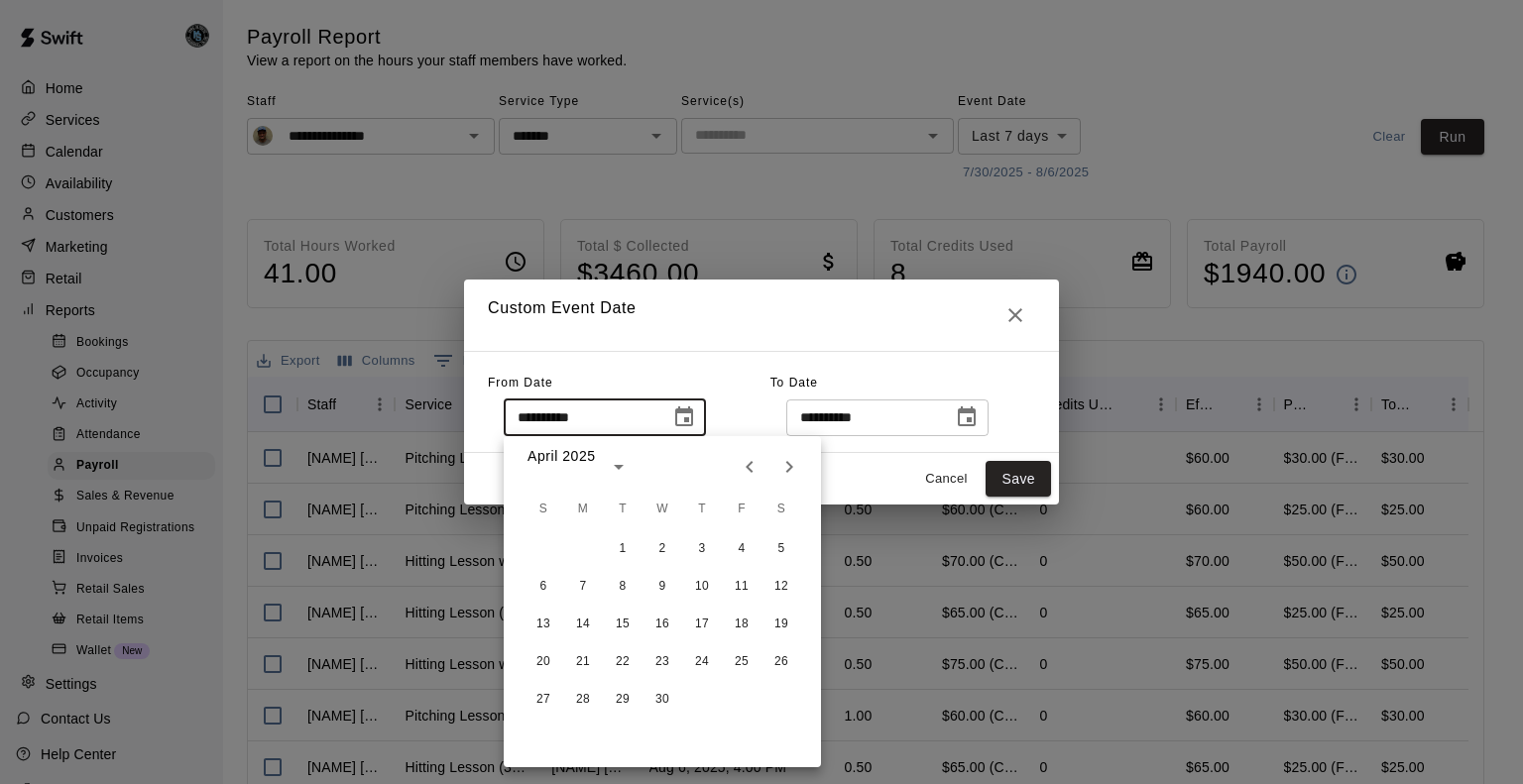 click 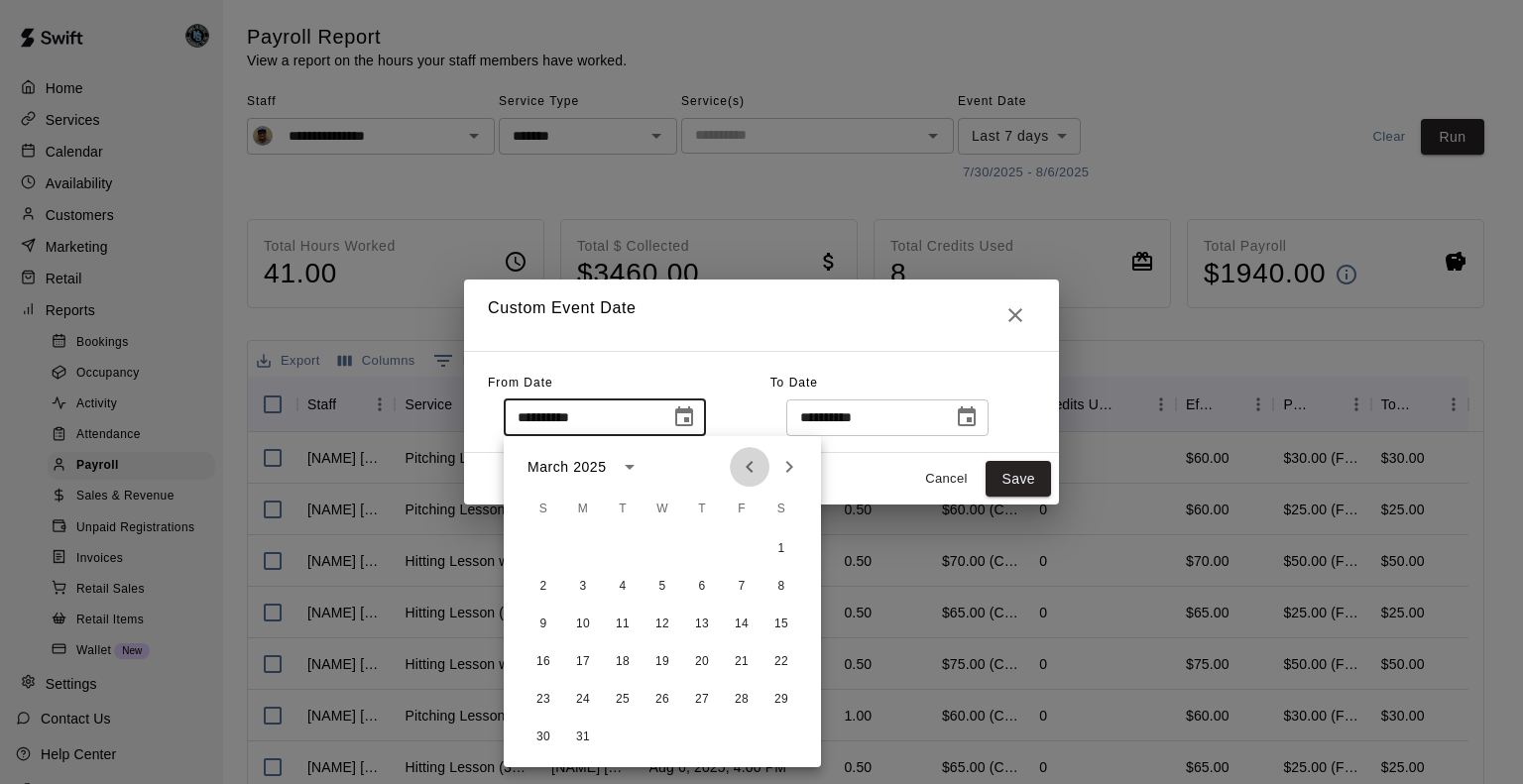 click 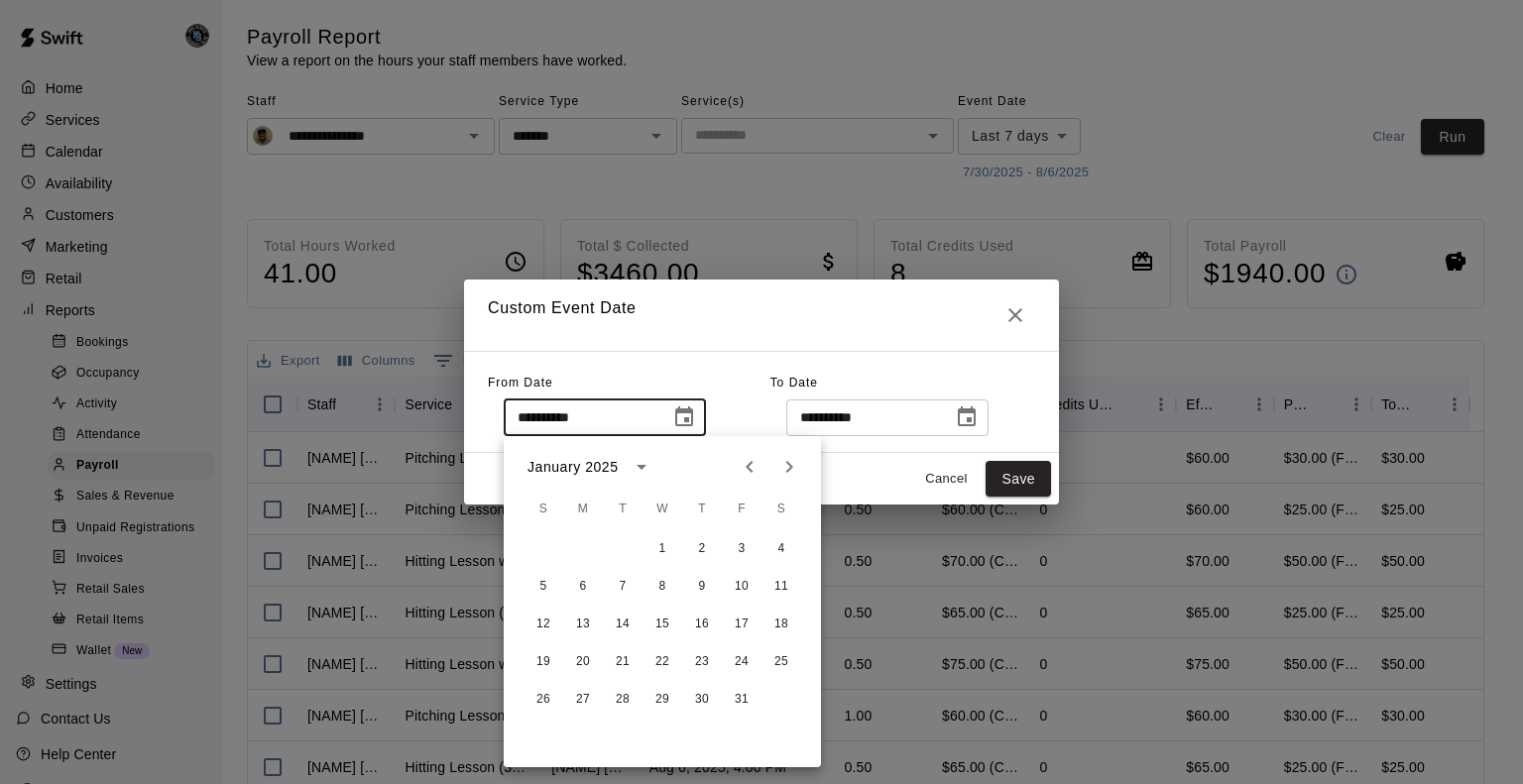 click 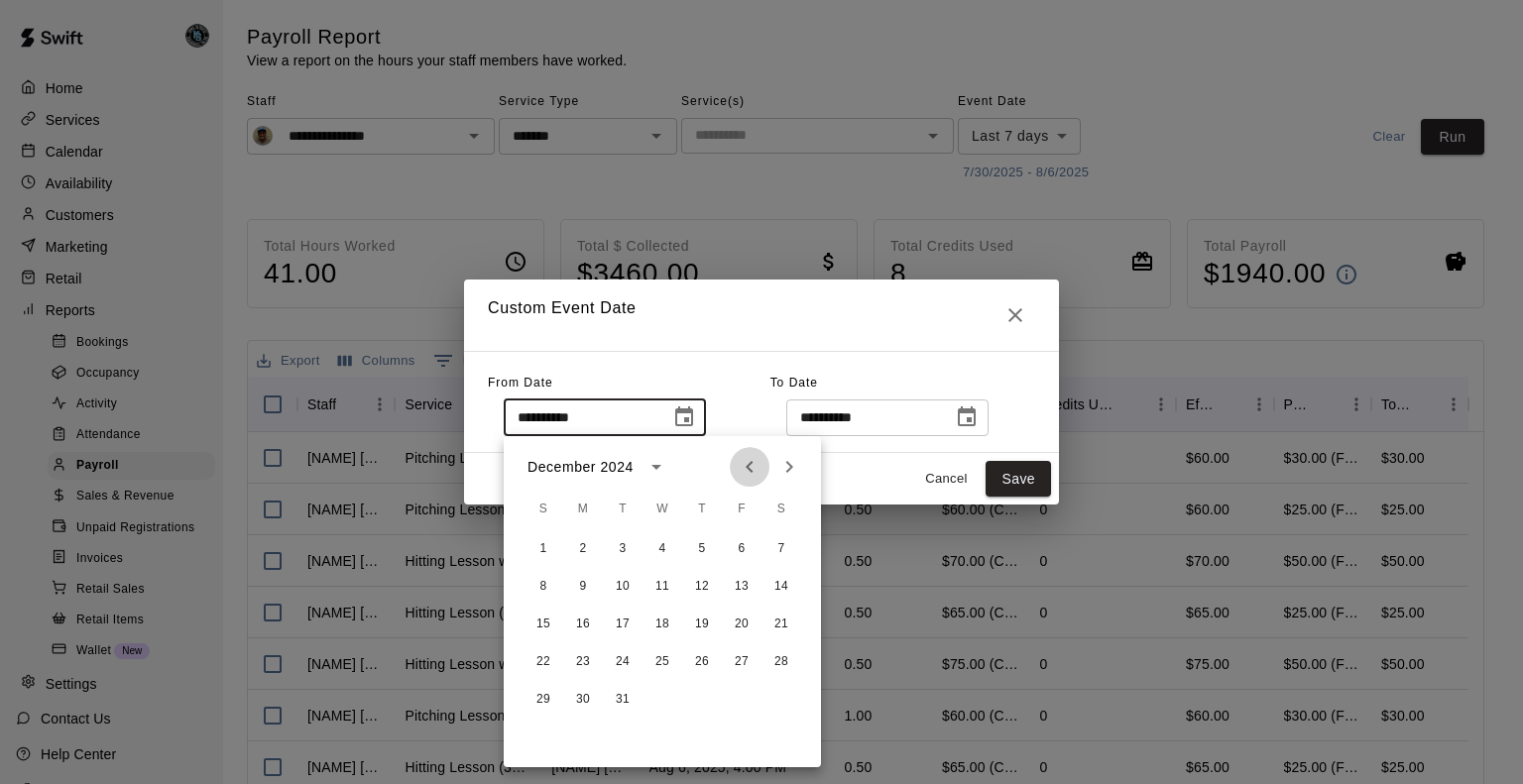 click 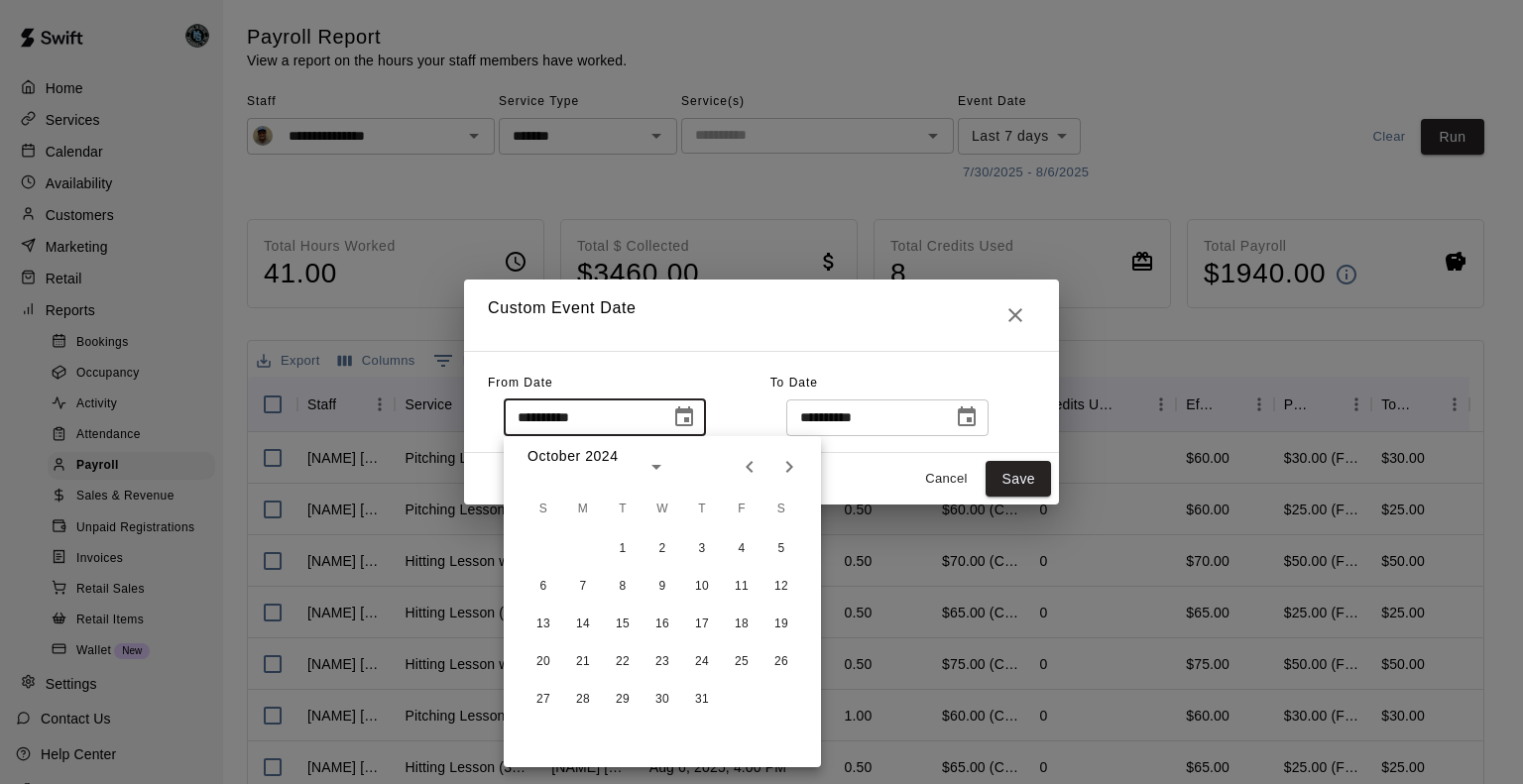 click 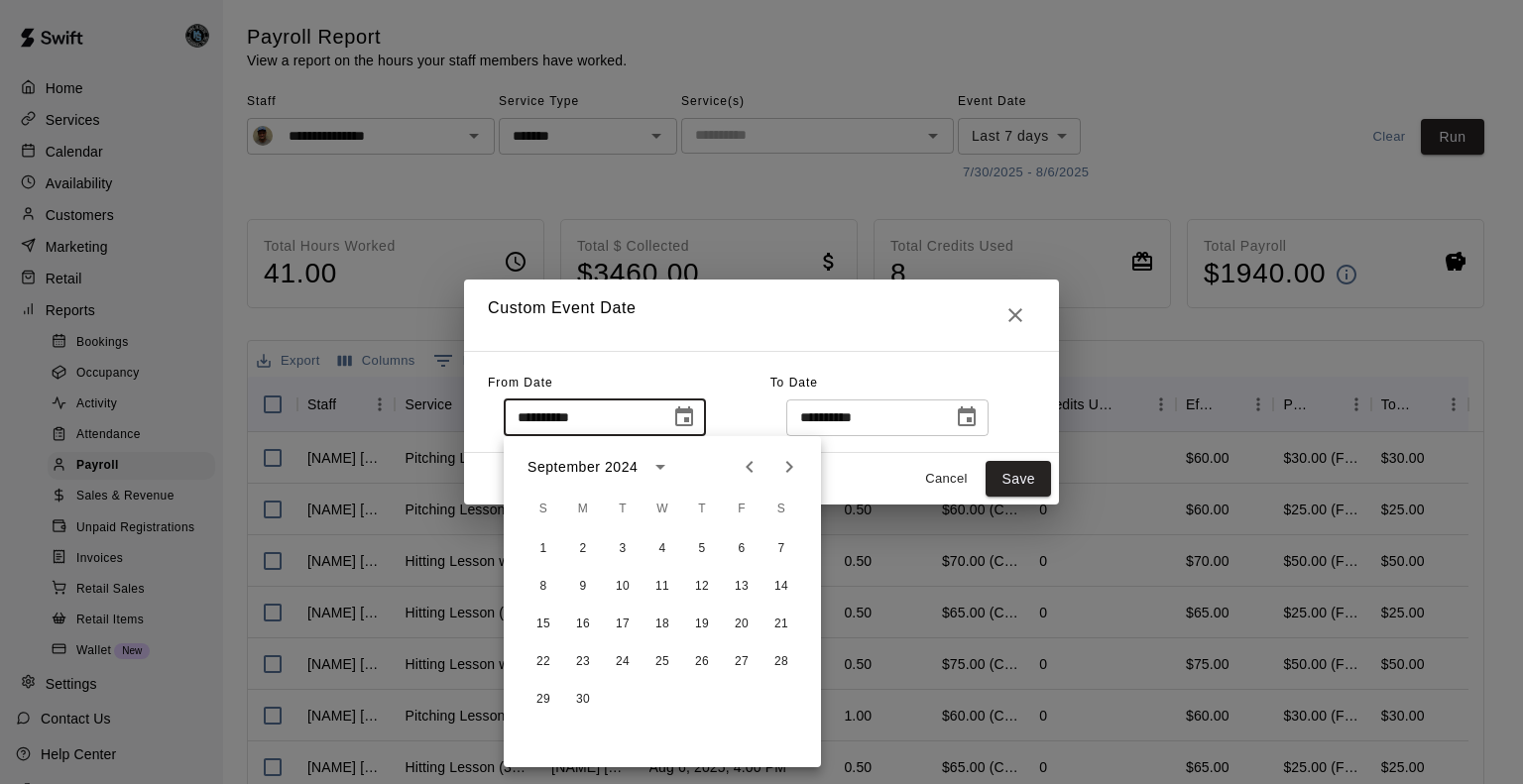 click 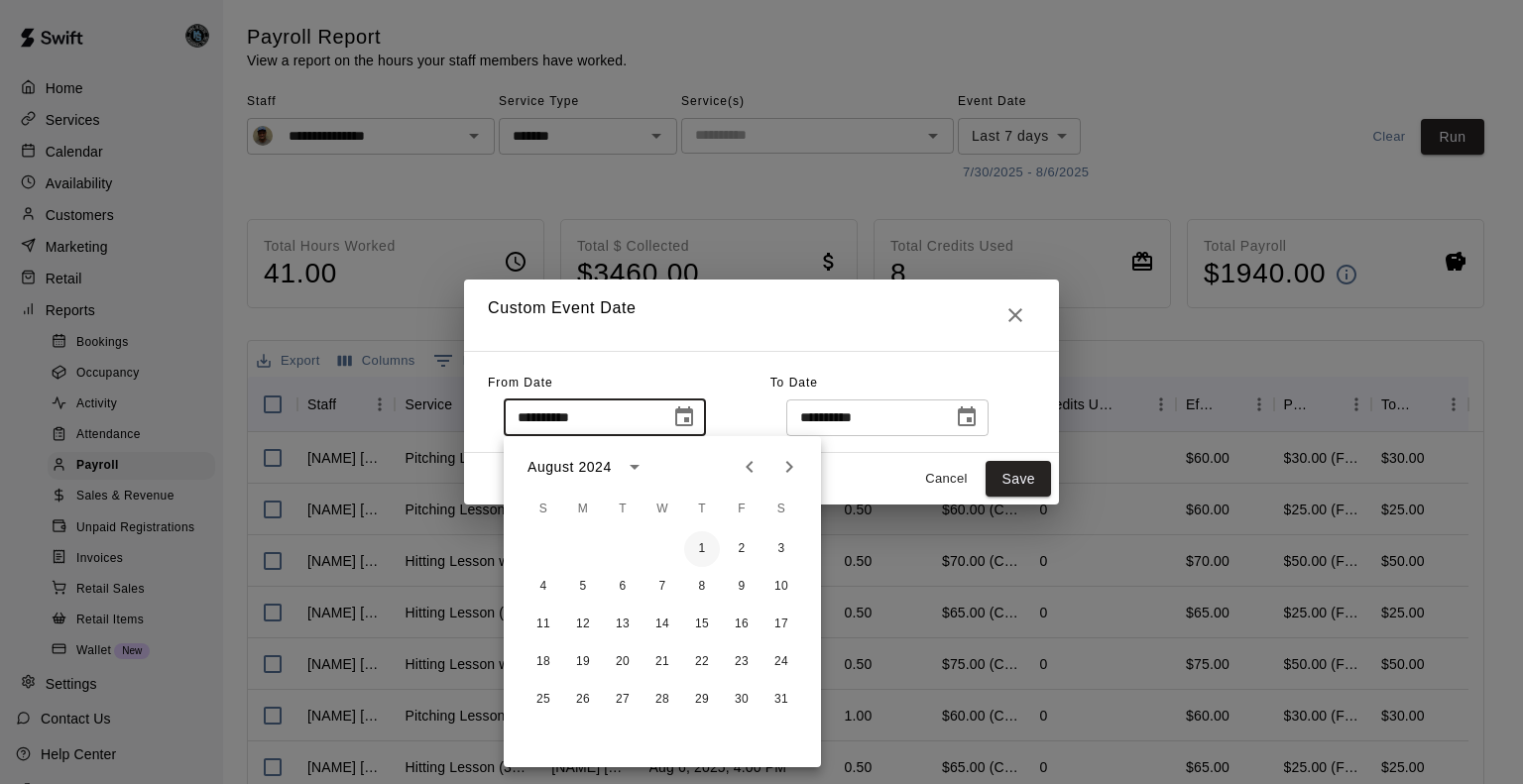 click on "1" at bounding box center (702, 549) 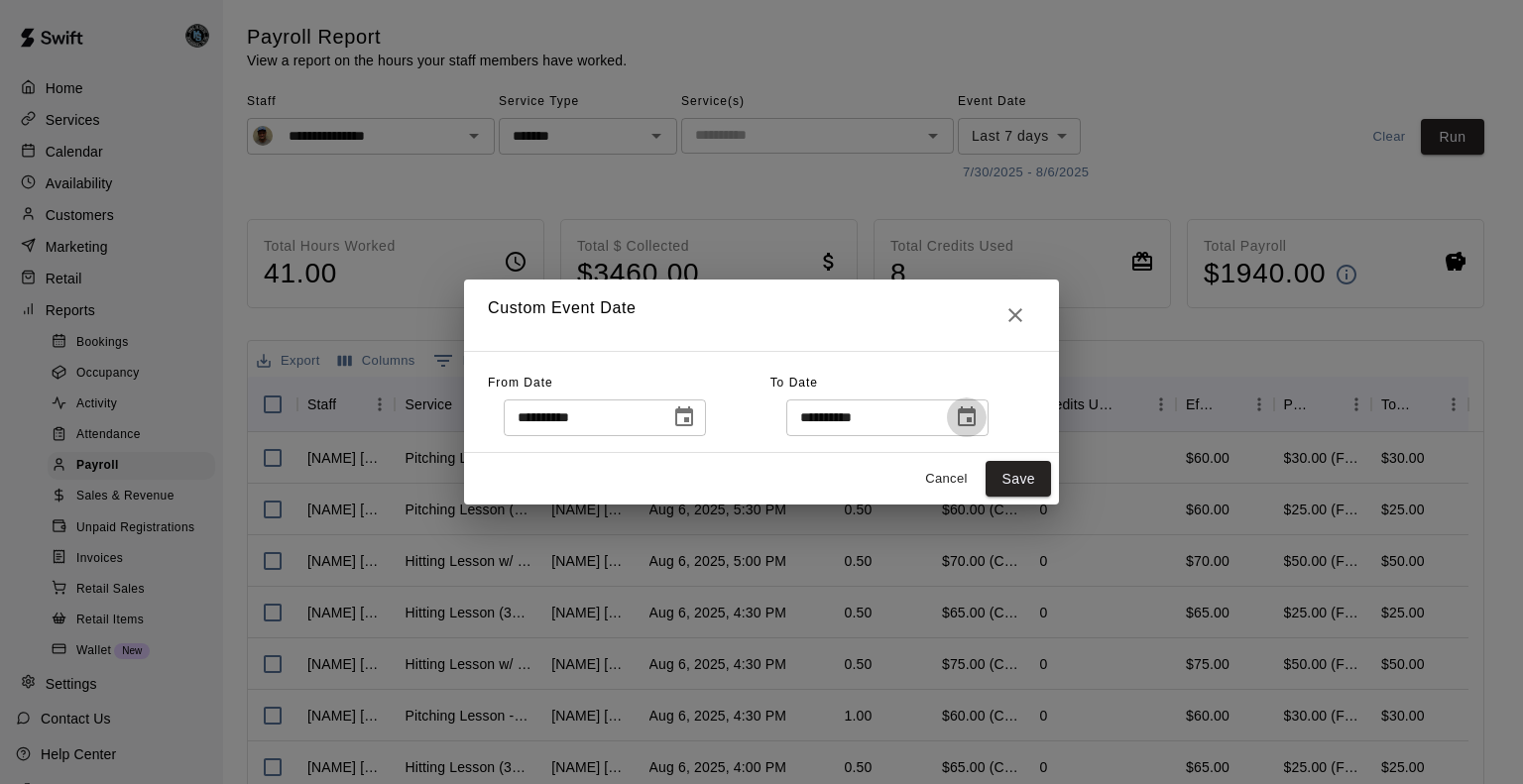 click 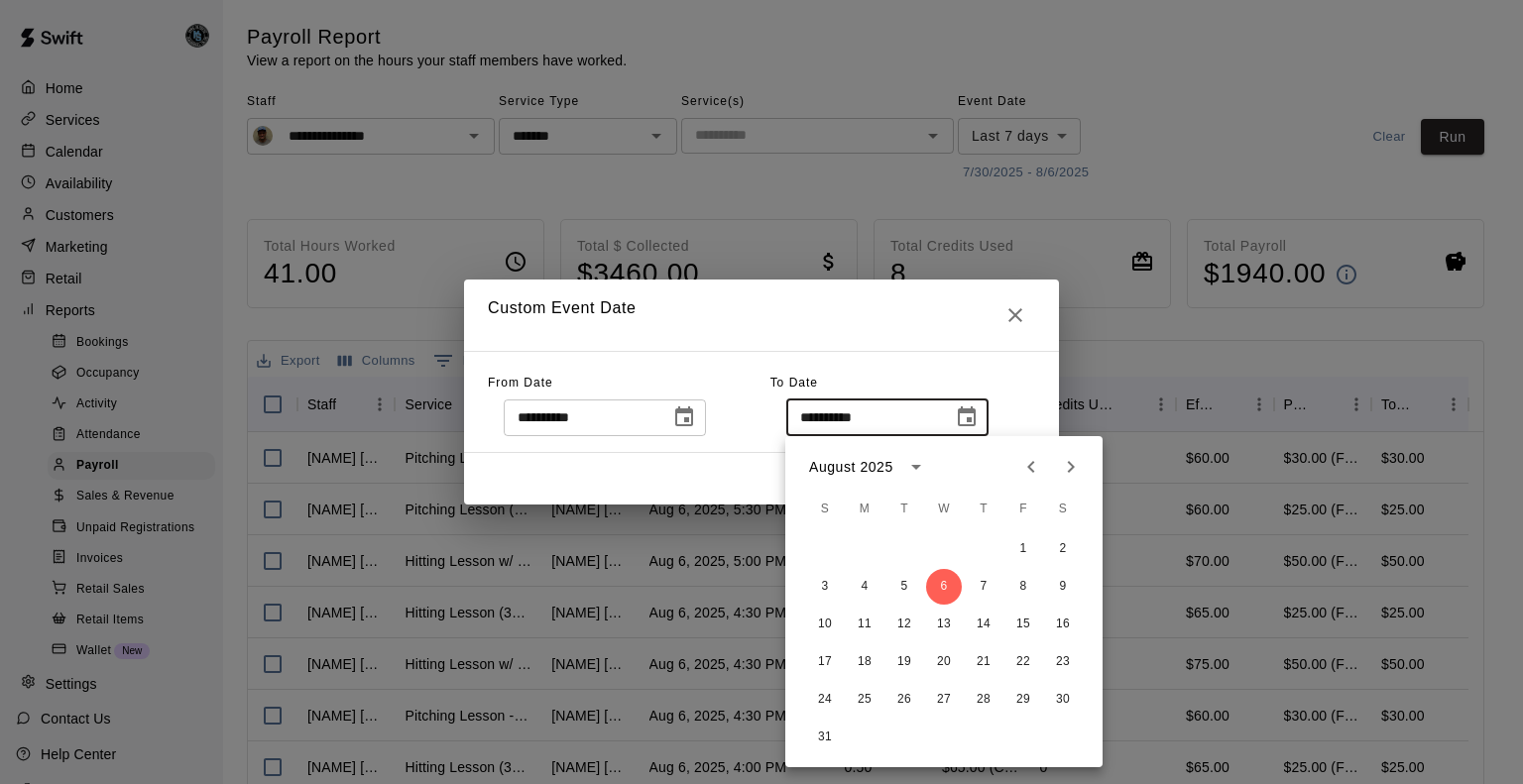 click 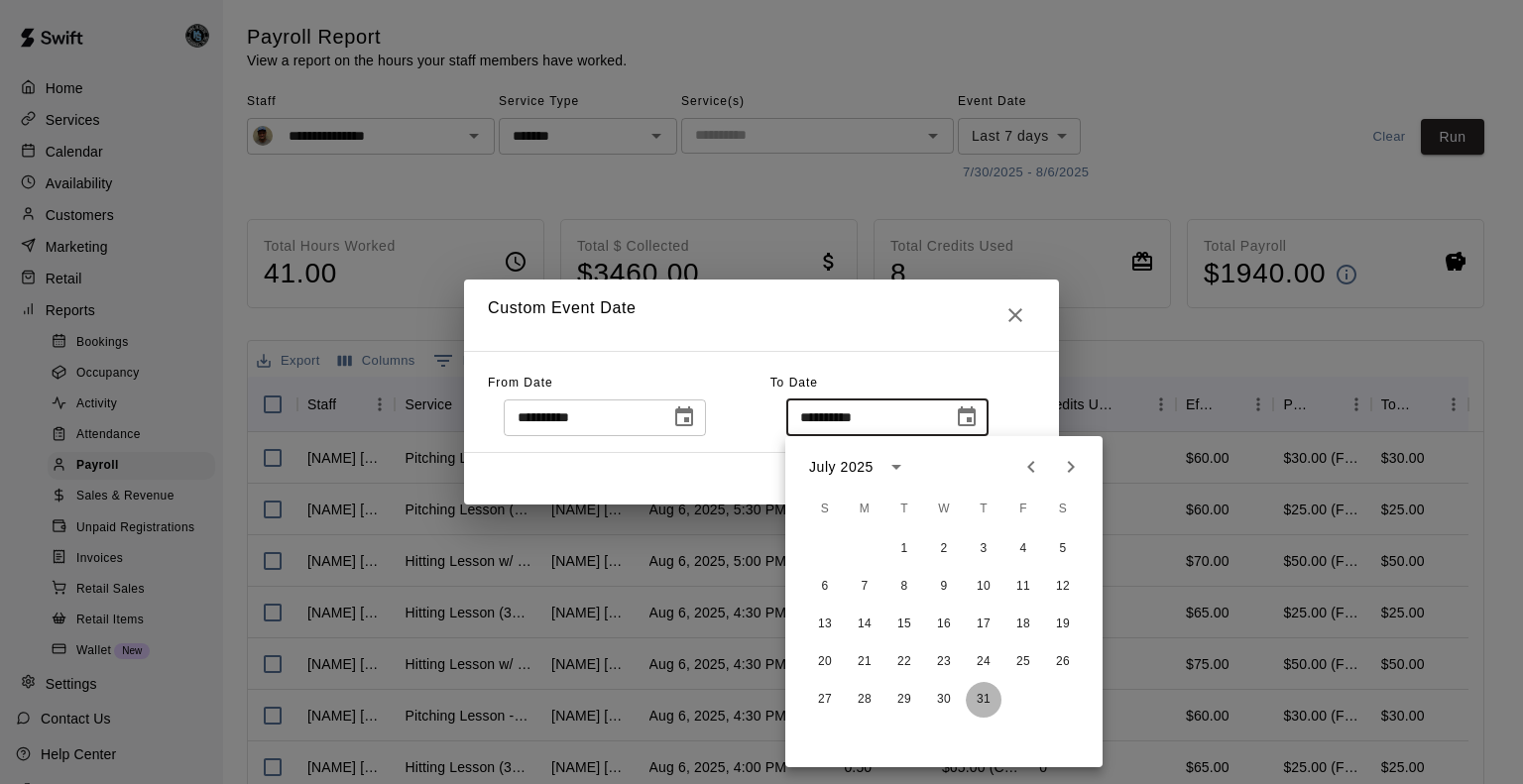 click on "31" at bounding box center (984, 700) 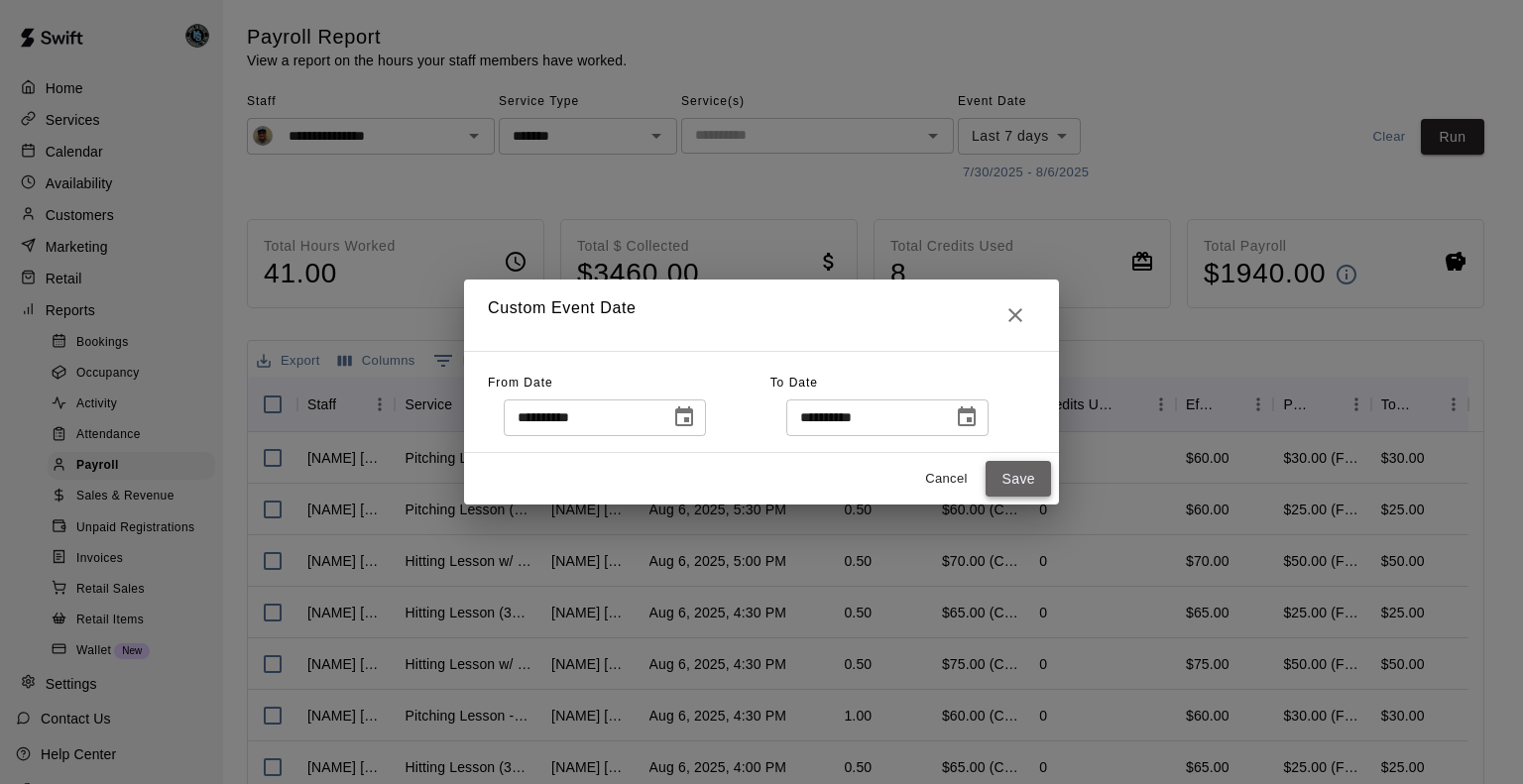click on "Save" at bounding box center [1018, 479] 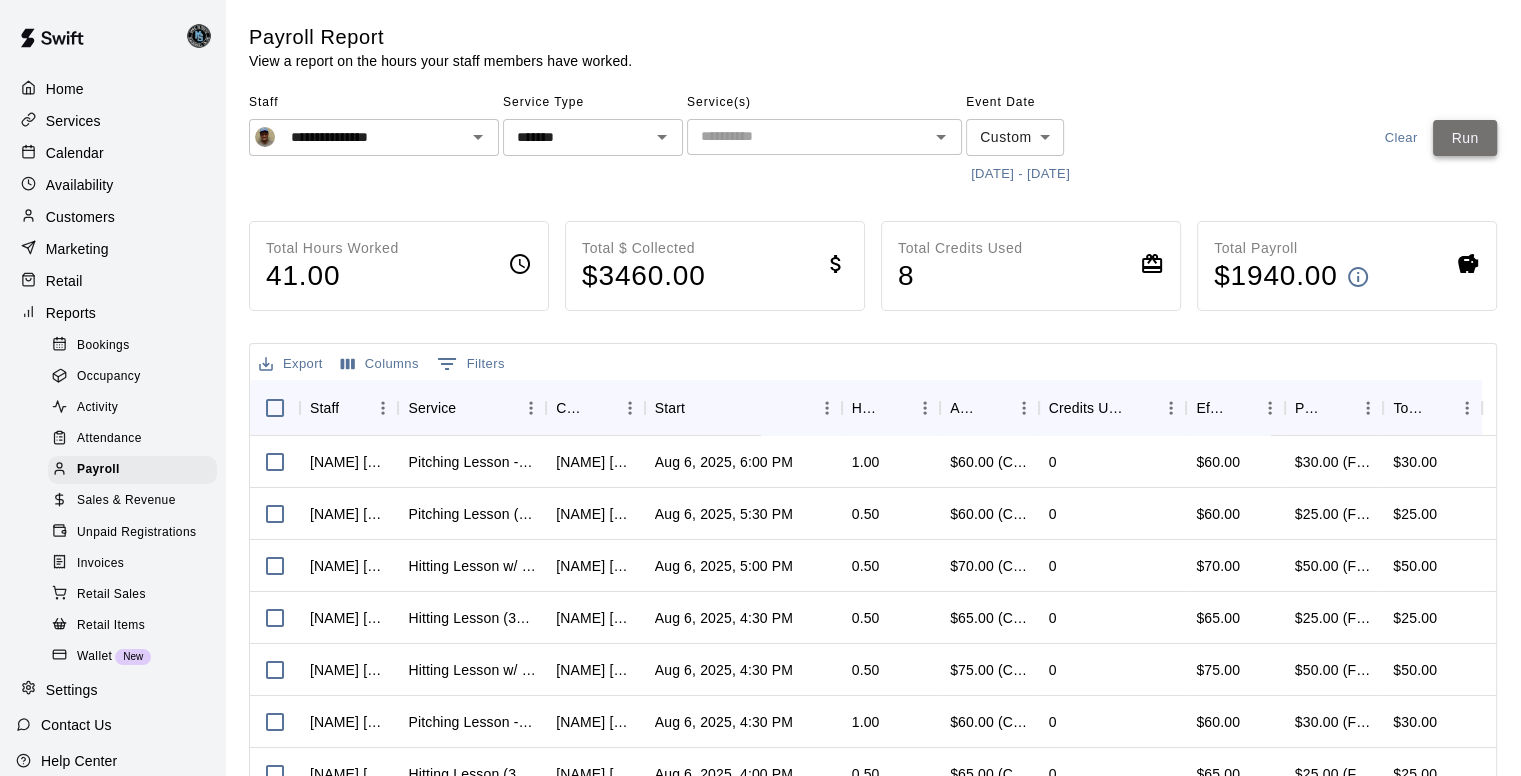 click on "Run" at bounding box center (1465, 138) 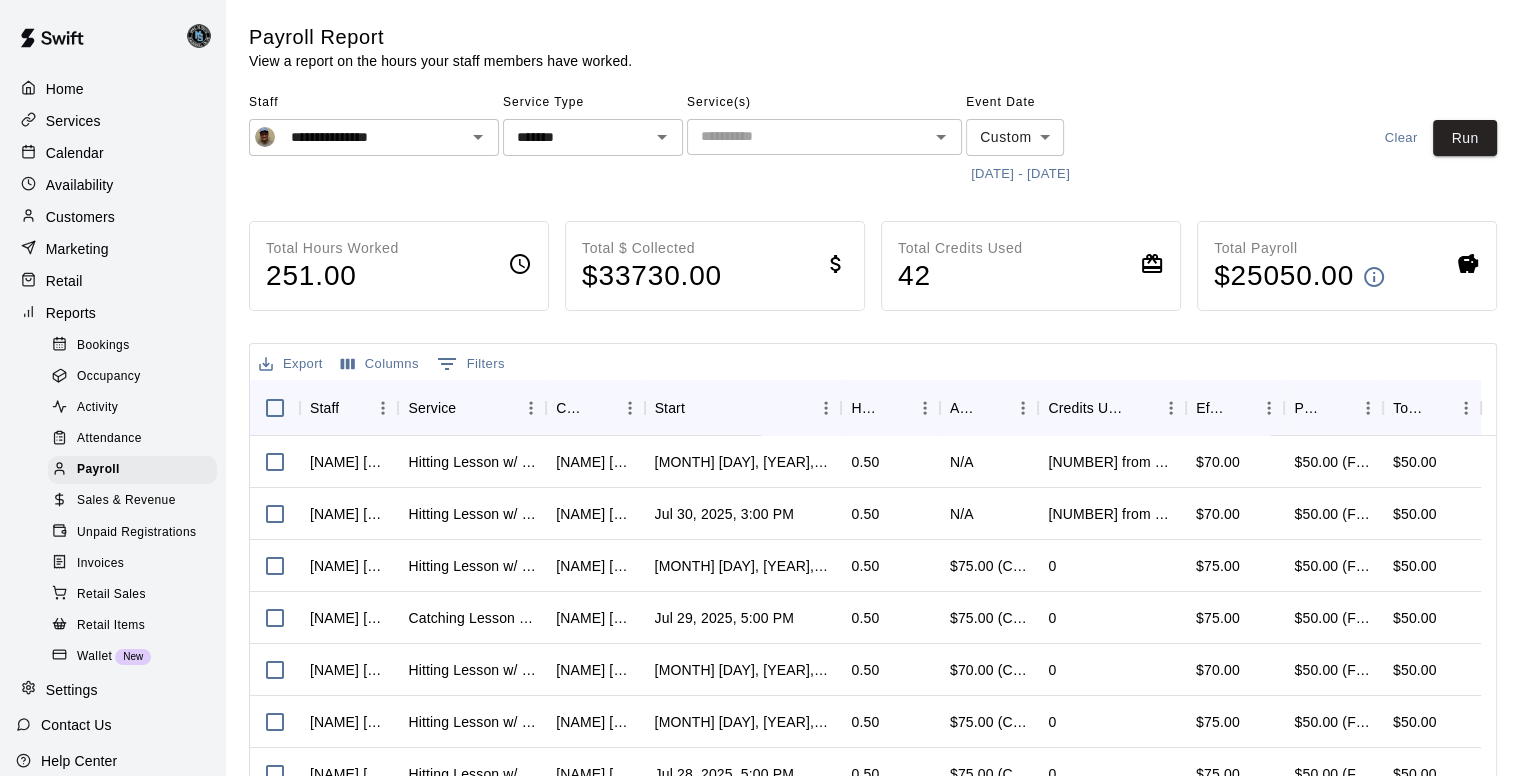 type 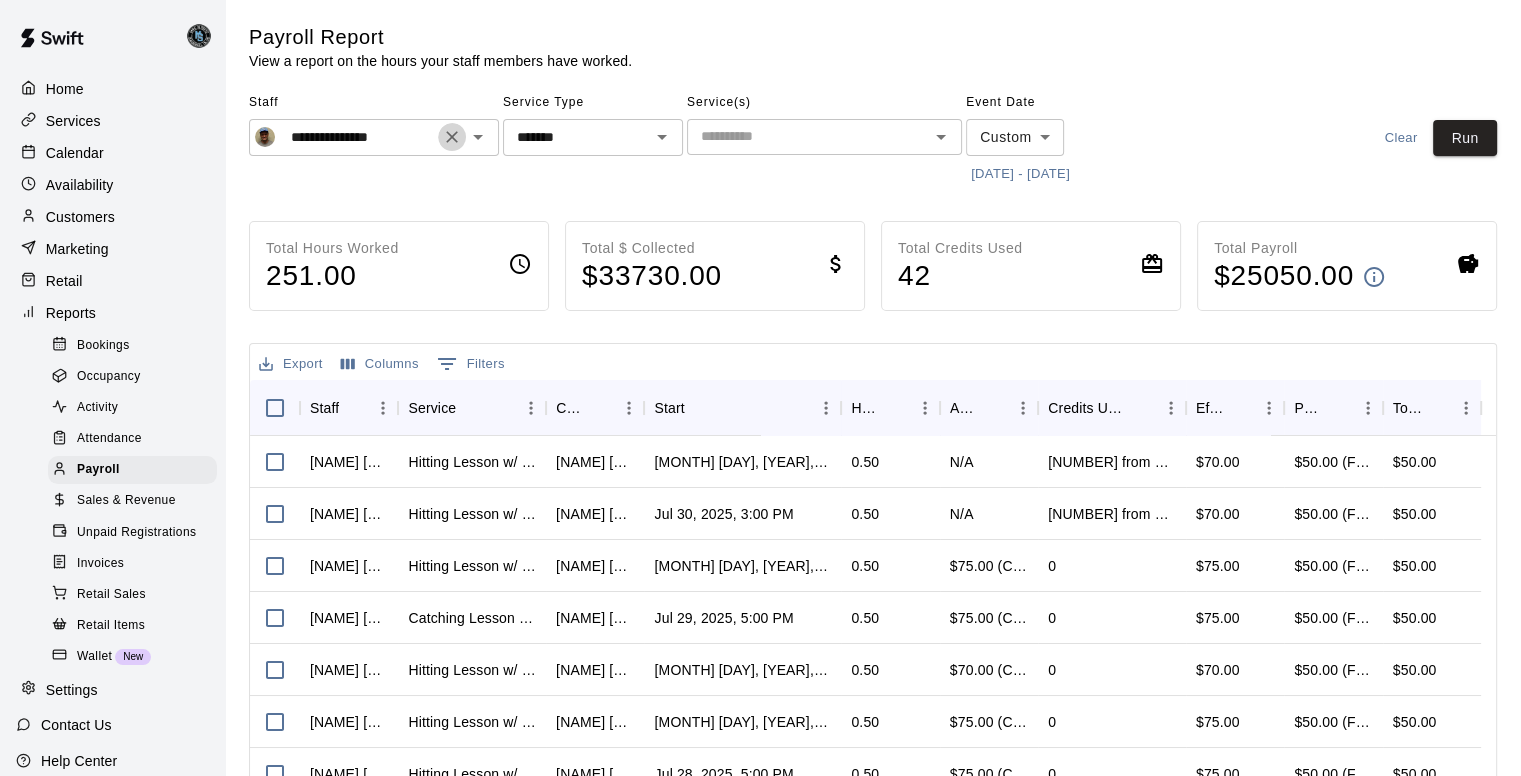 click 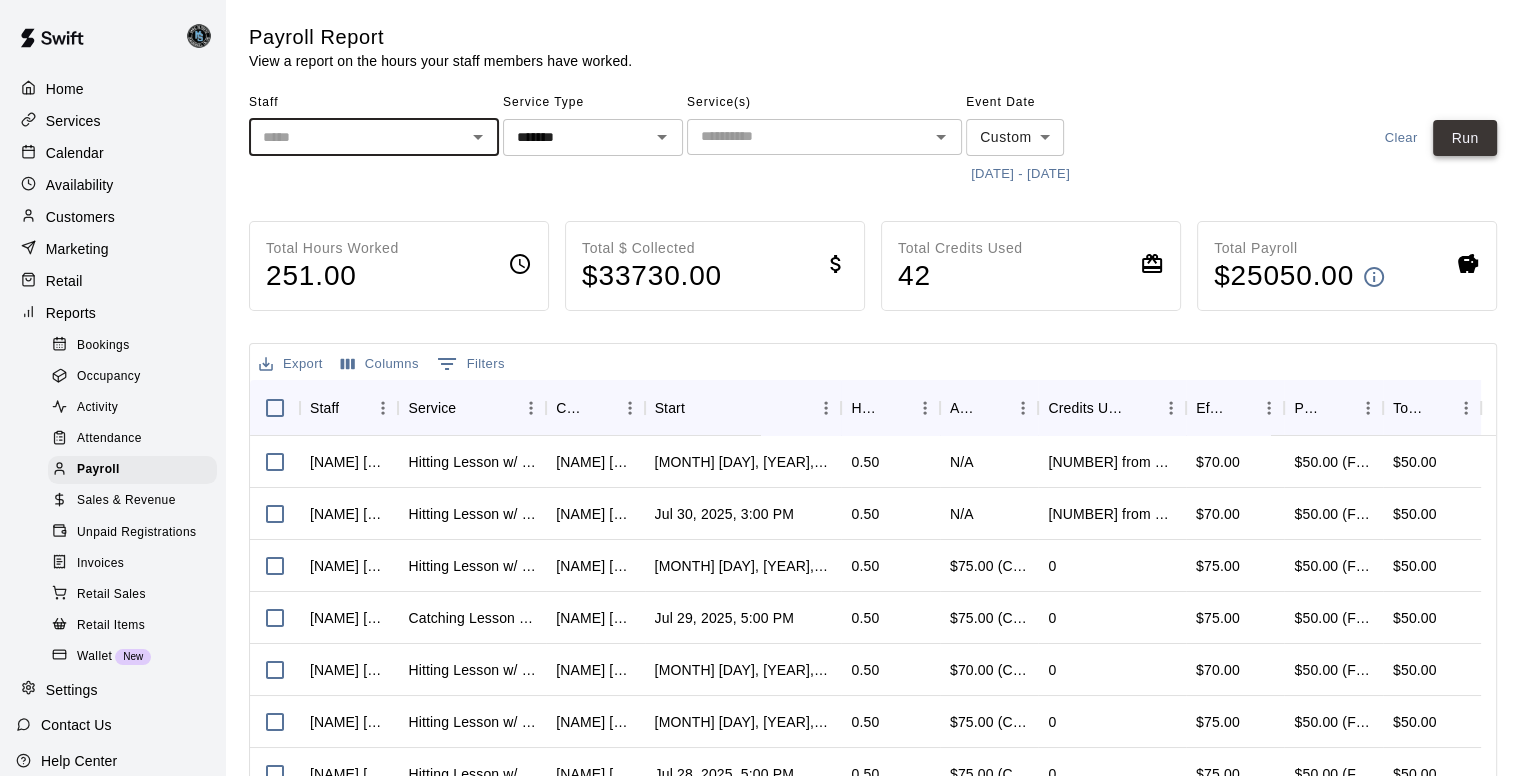 click on "Run" at bounding box center [1465, 138] 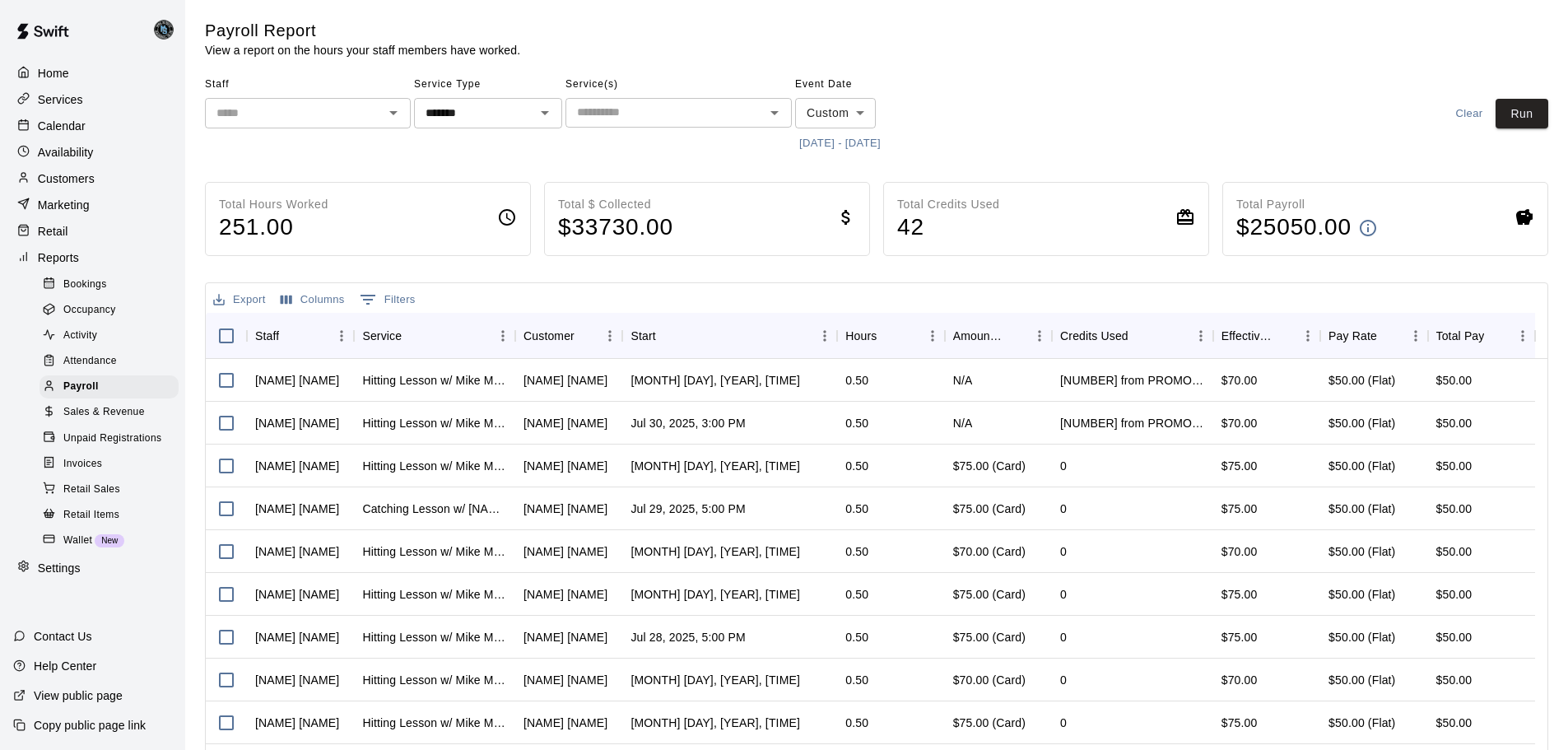 click on "Calendar" at bounding box center (62, 126) 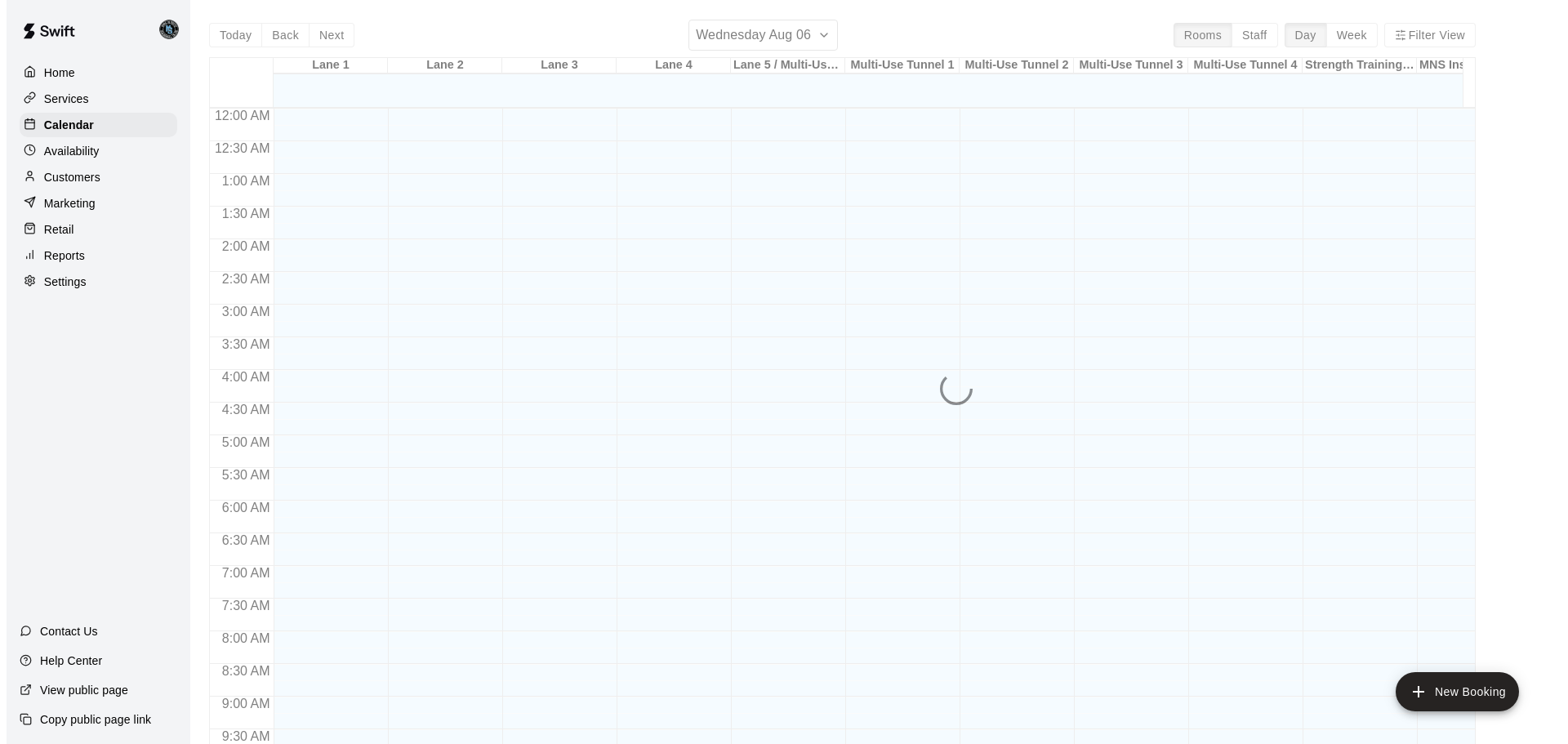 scroll, scrollTop: 814, scrollLeft: 0, axis: vertical 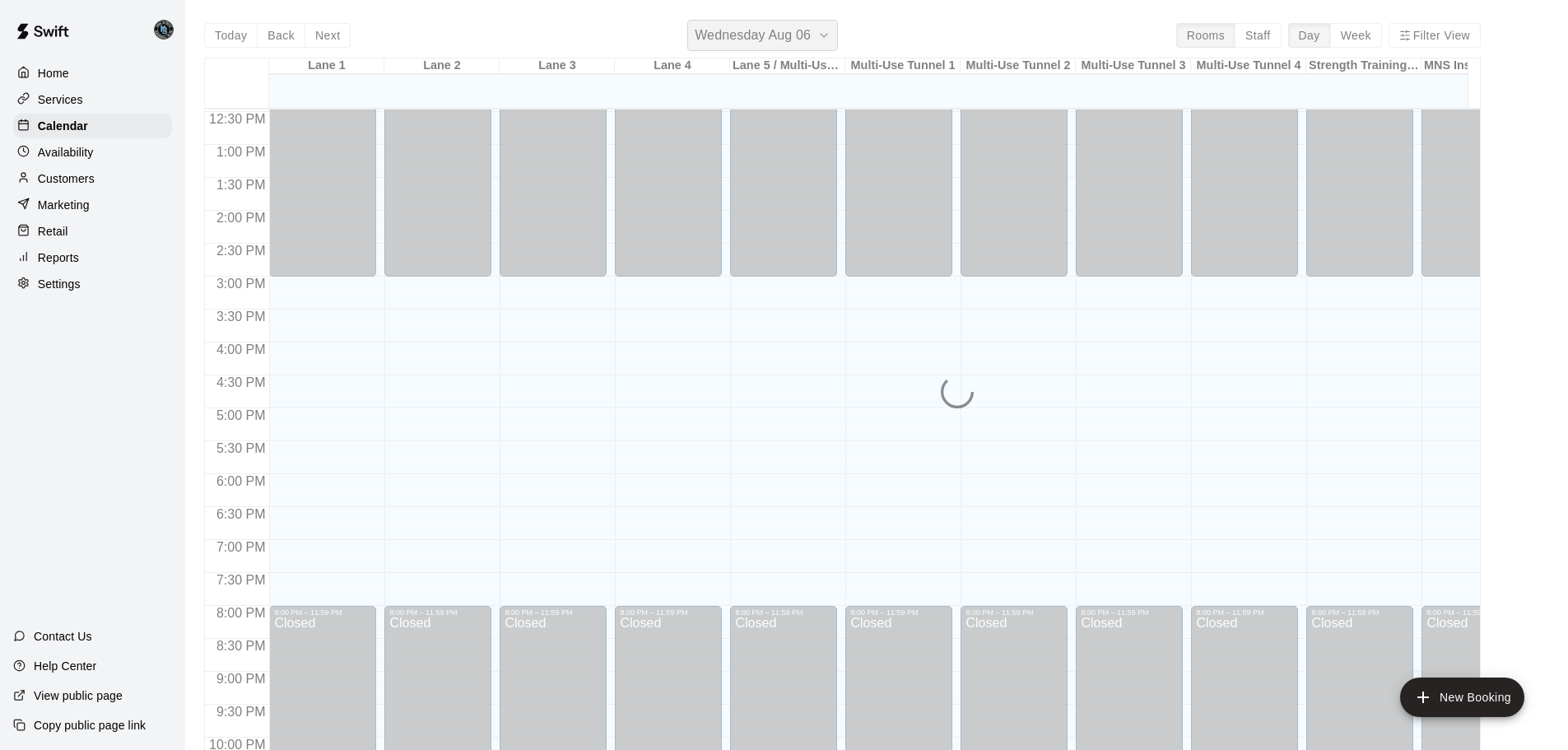 click on "Wednesday Aug 06" at bounding box center (752, 35) 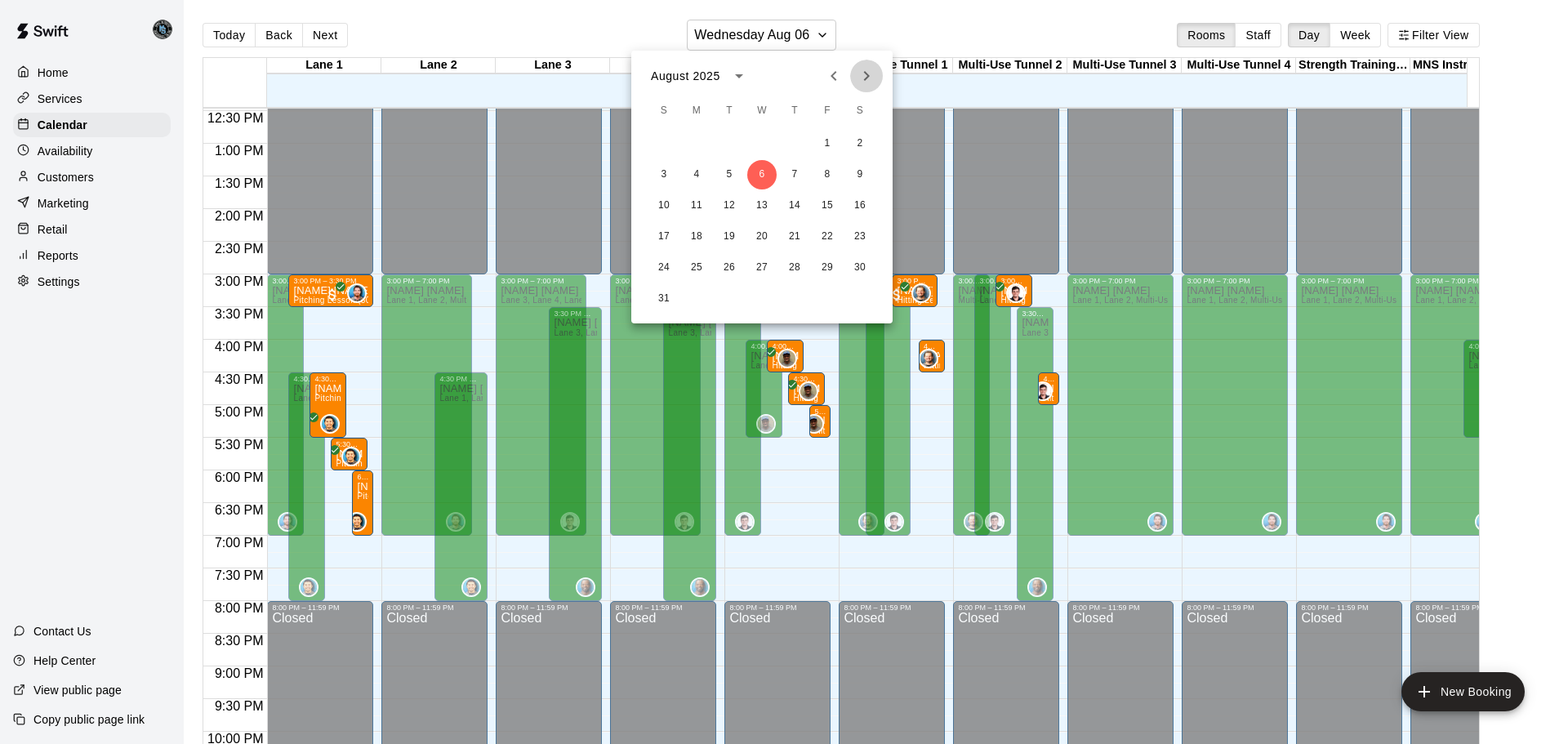 click 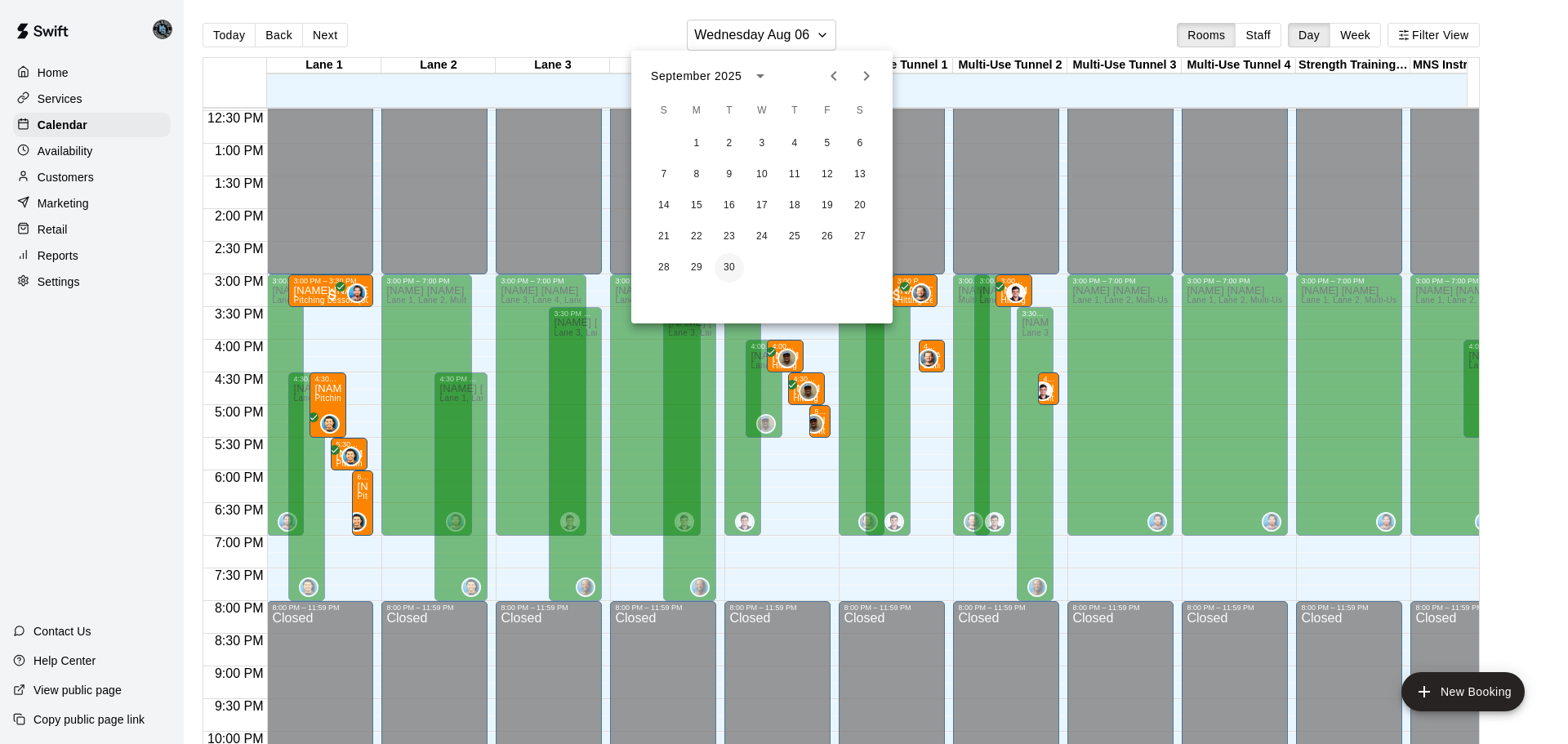type 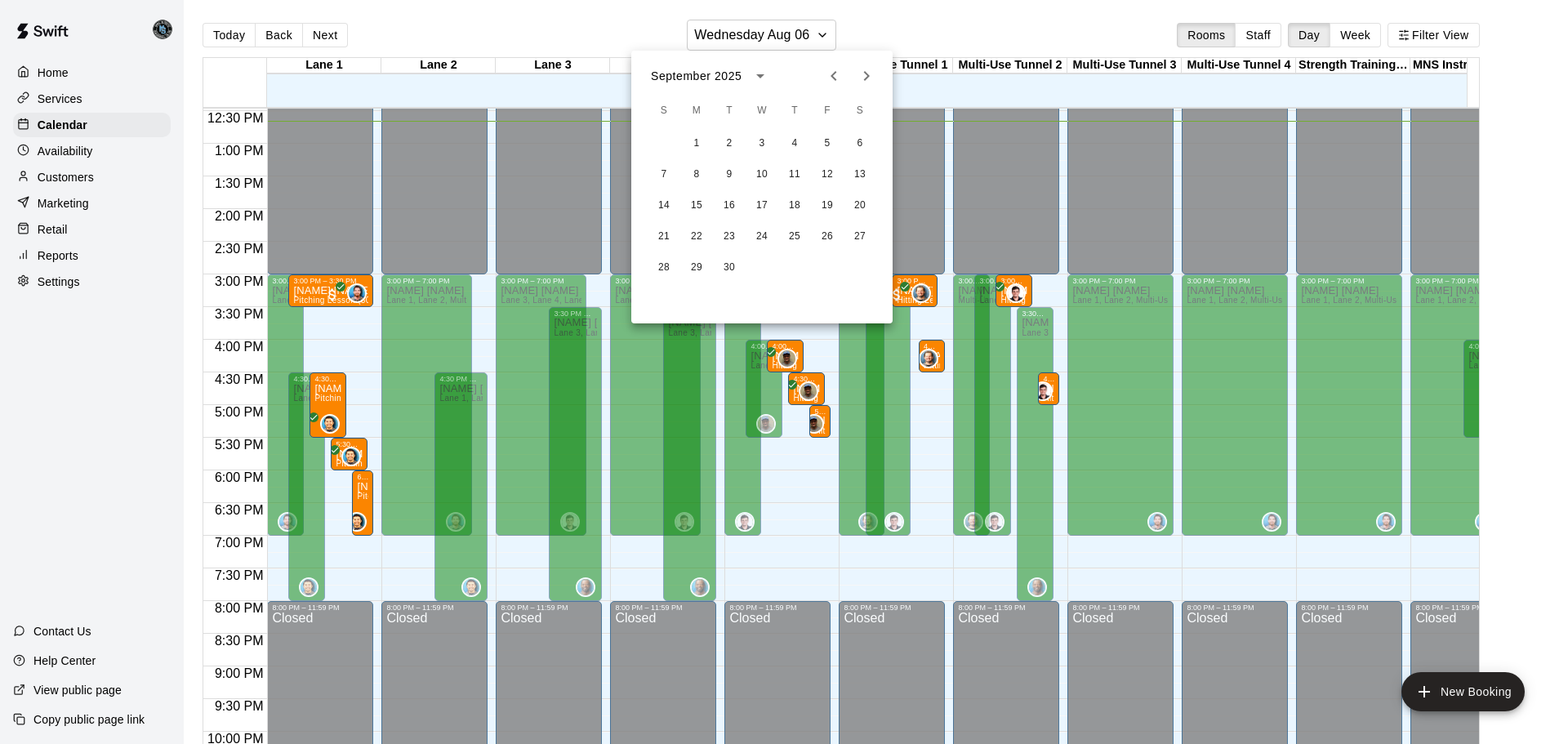 click 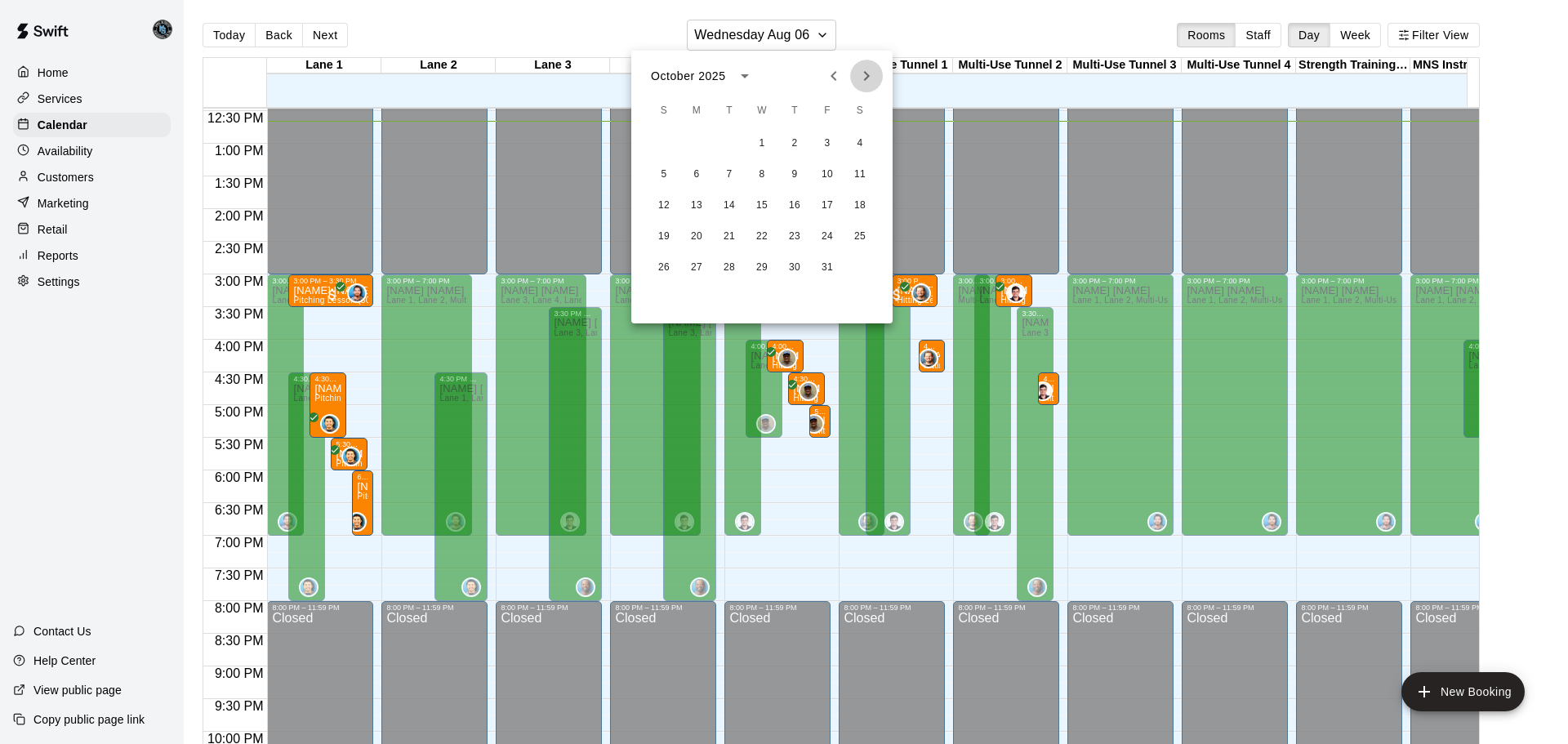 click 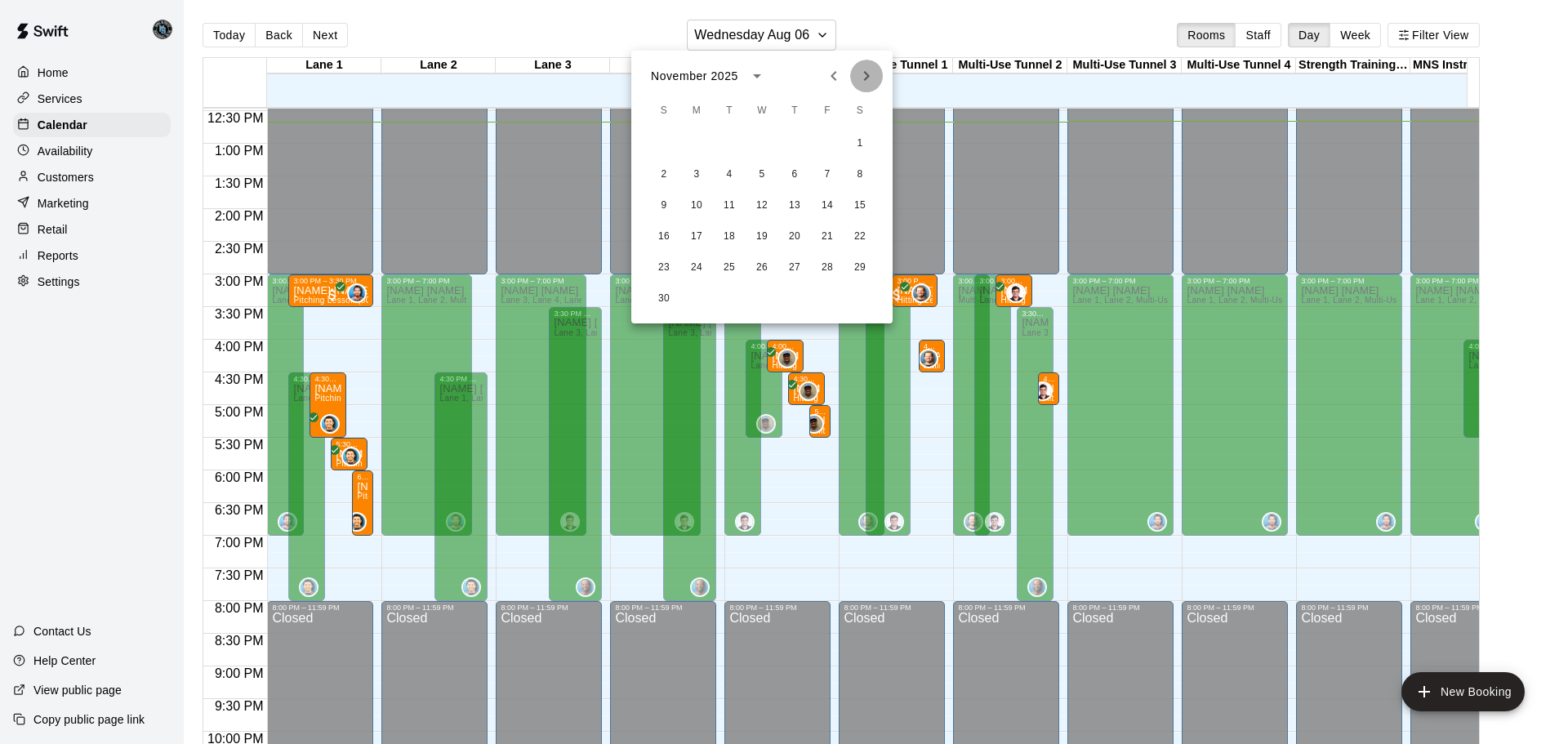 click 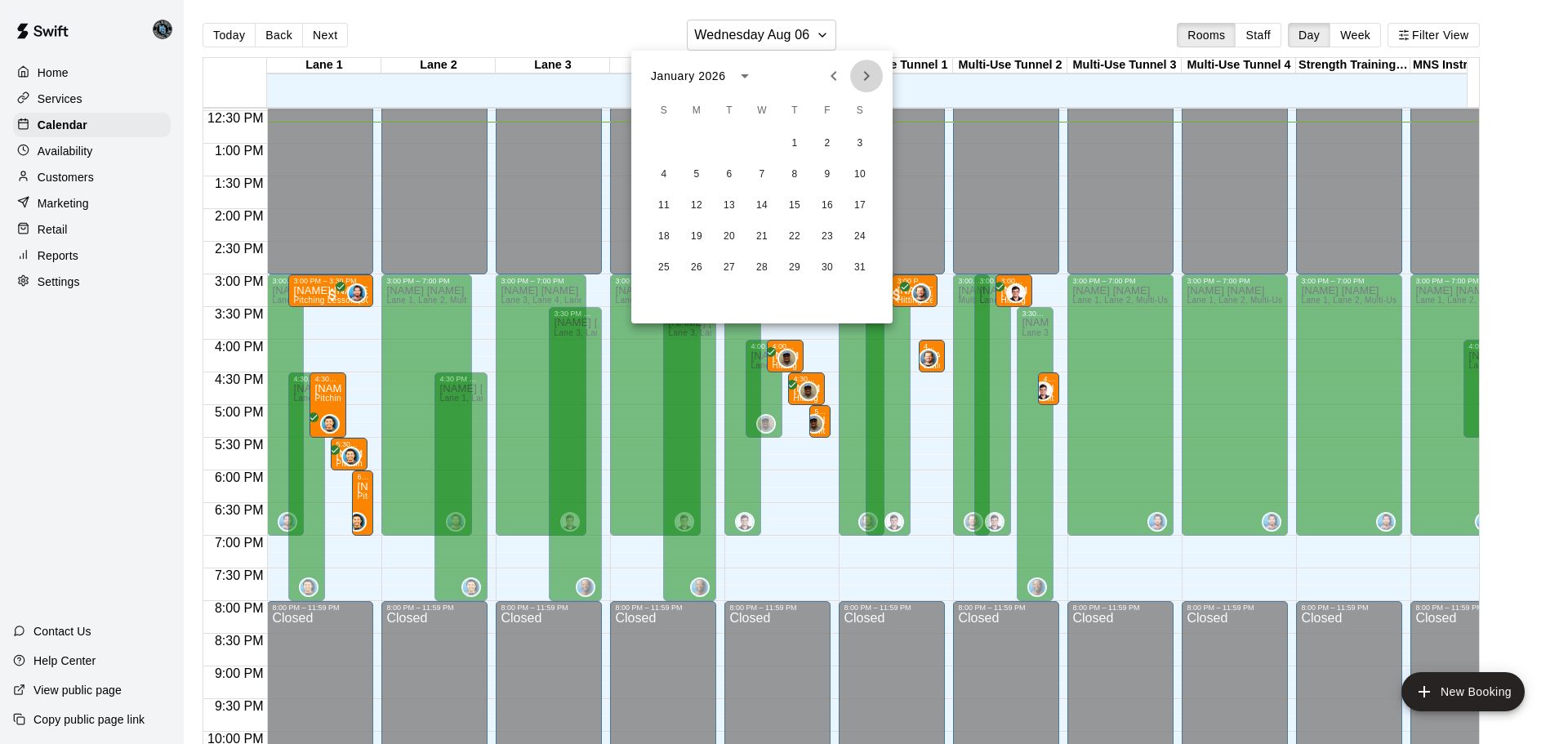 click 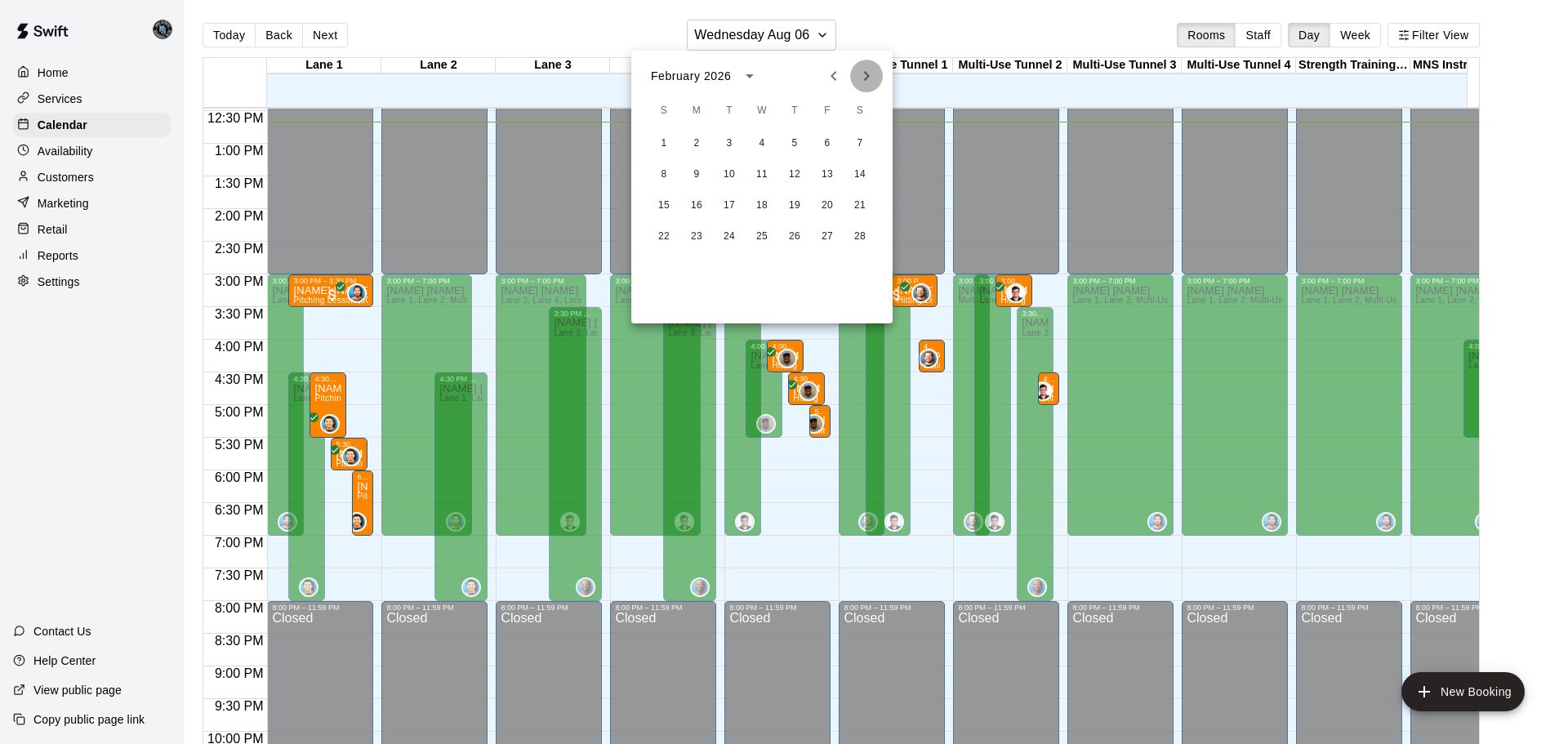 click 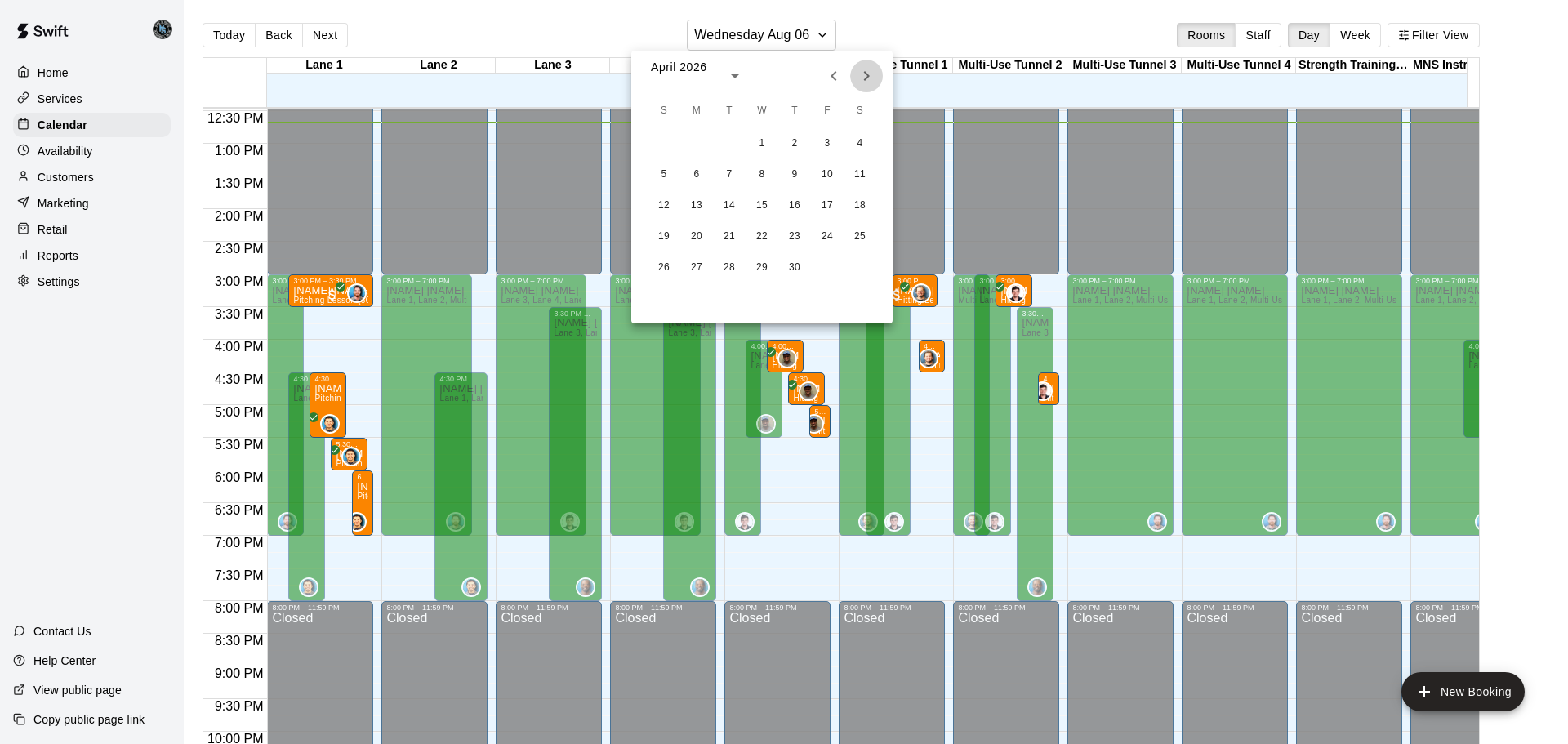 click 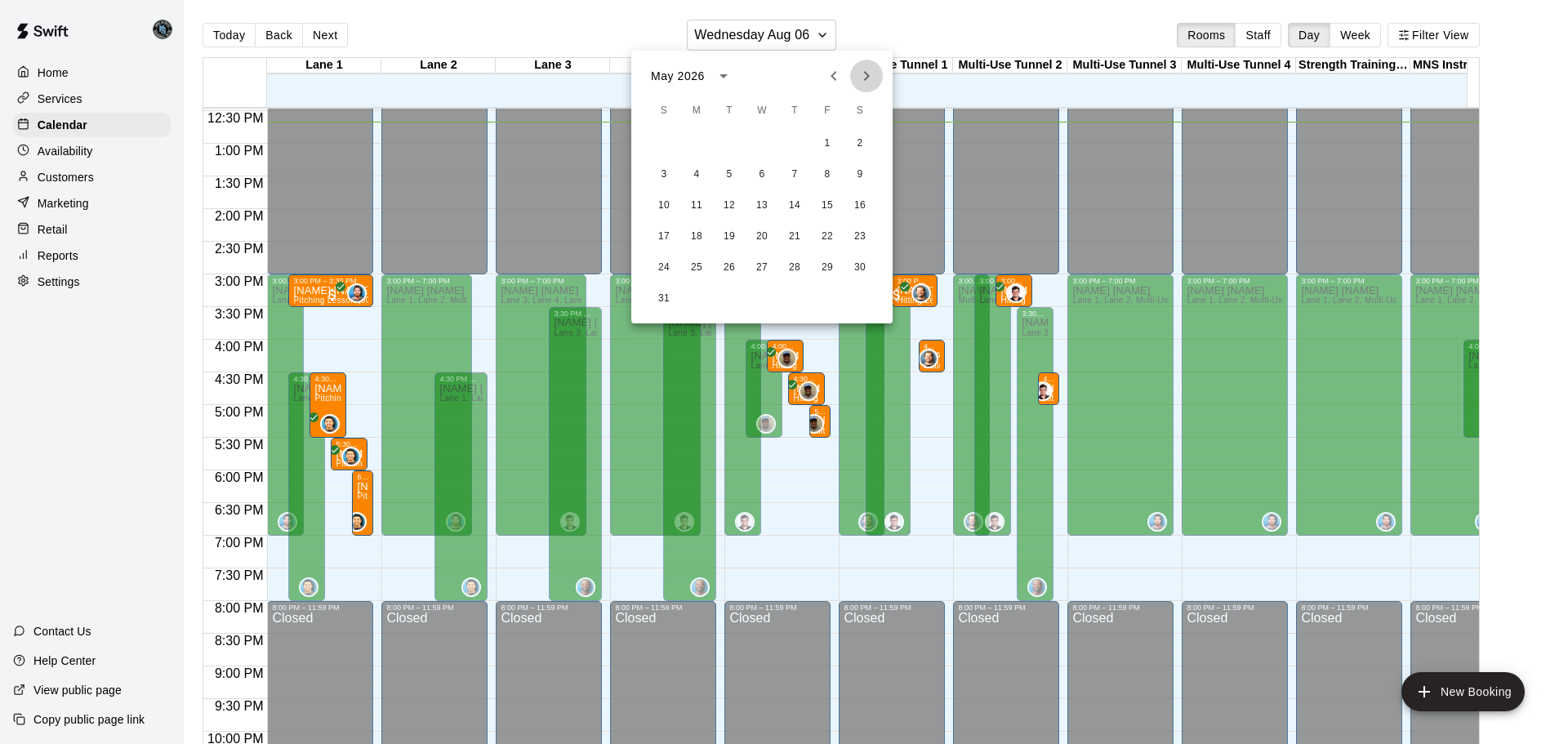 click 